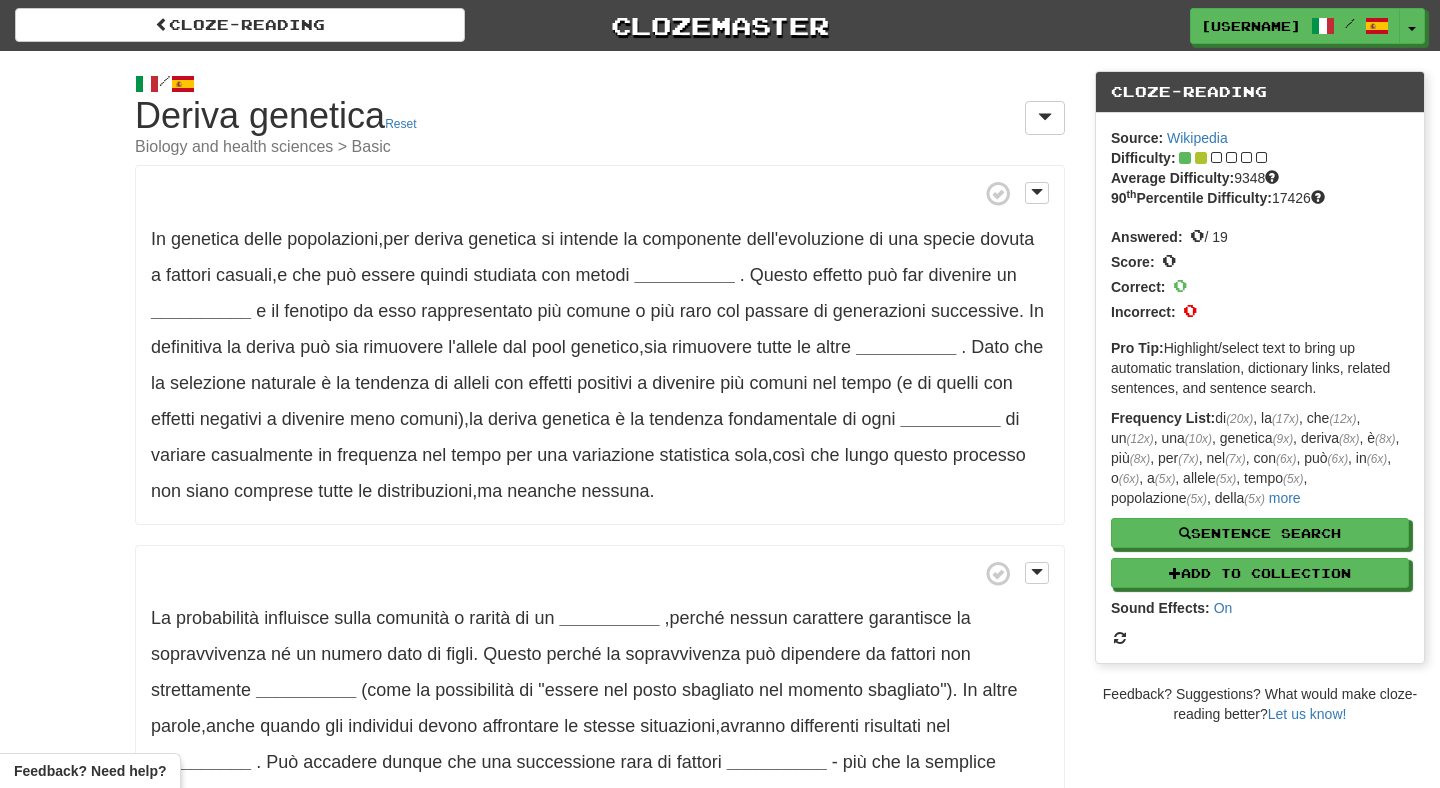 scroll, scrollTop: 0, scrollLeft: 0, axis: both 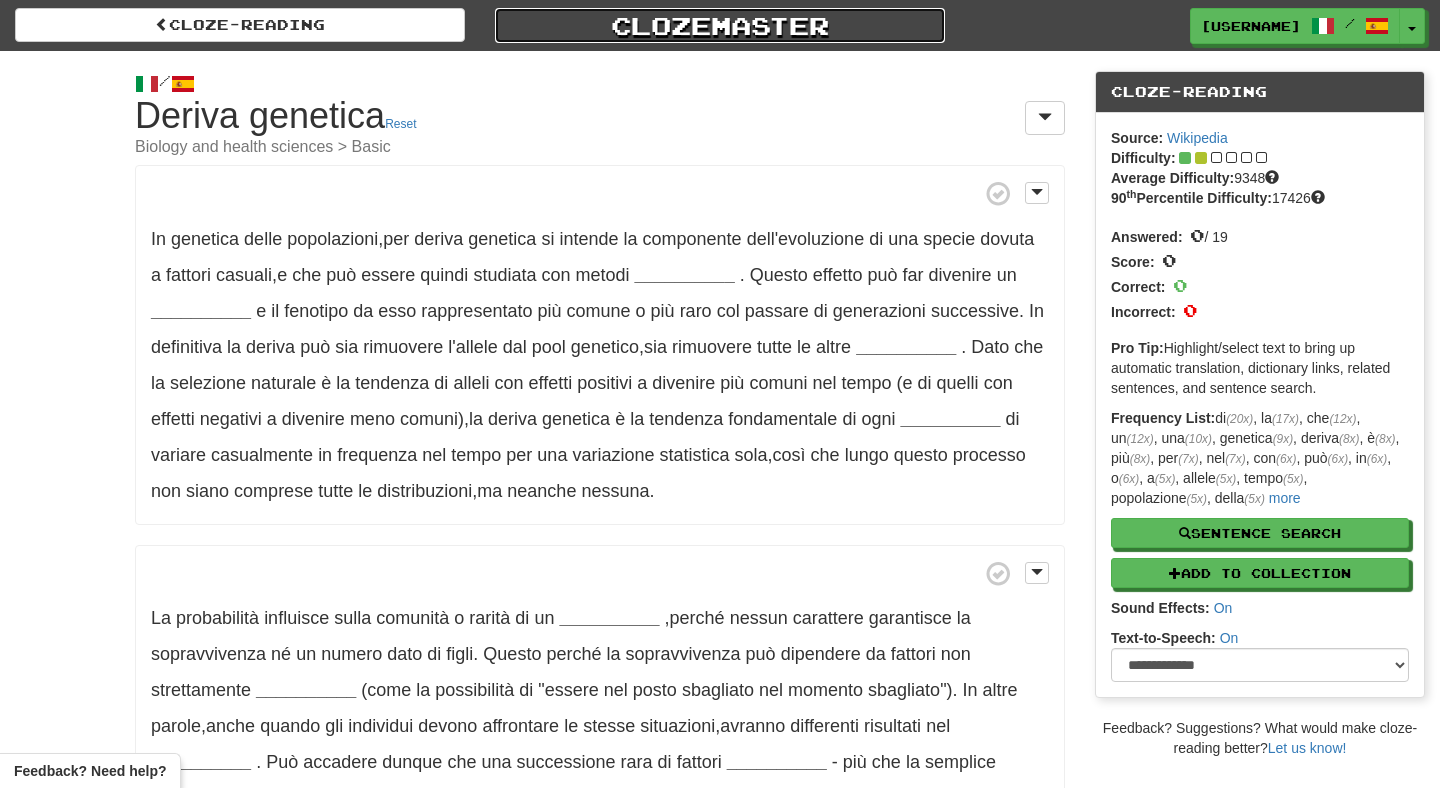 click on "Clozemaster" at bounding box center [720, 25] 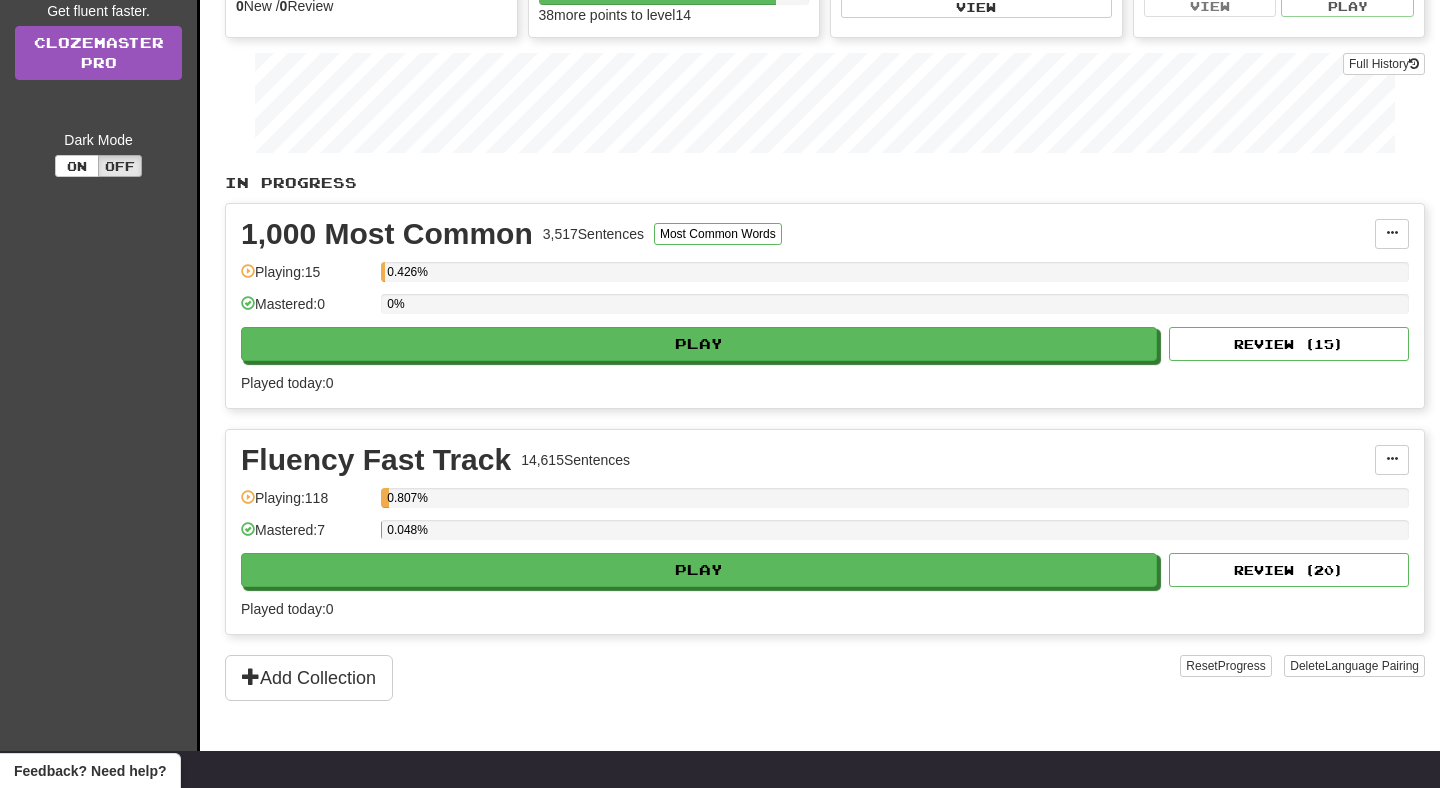 scroll, scrollTop: 296, scrollLeft: 0, axis: vertical 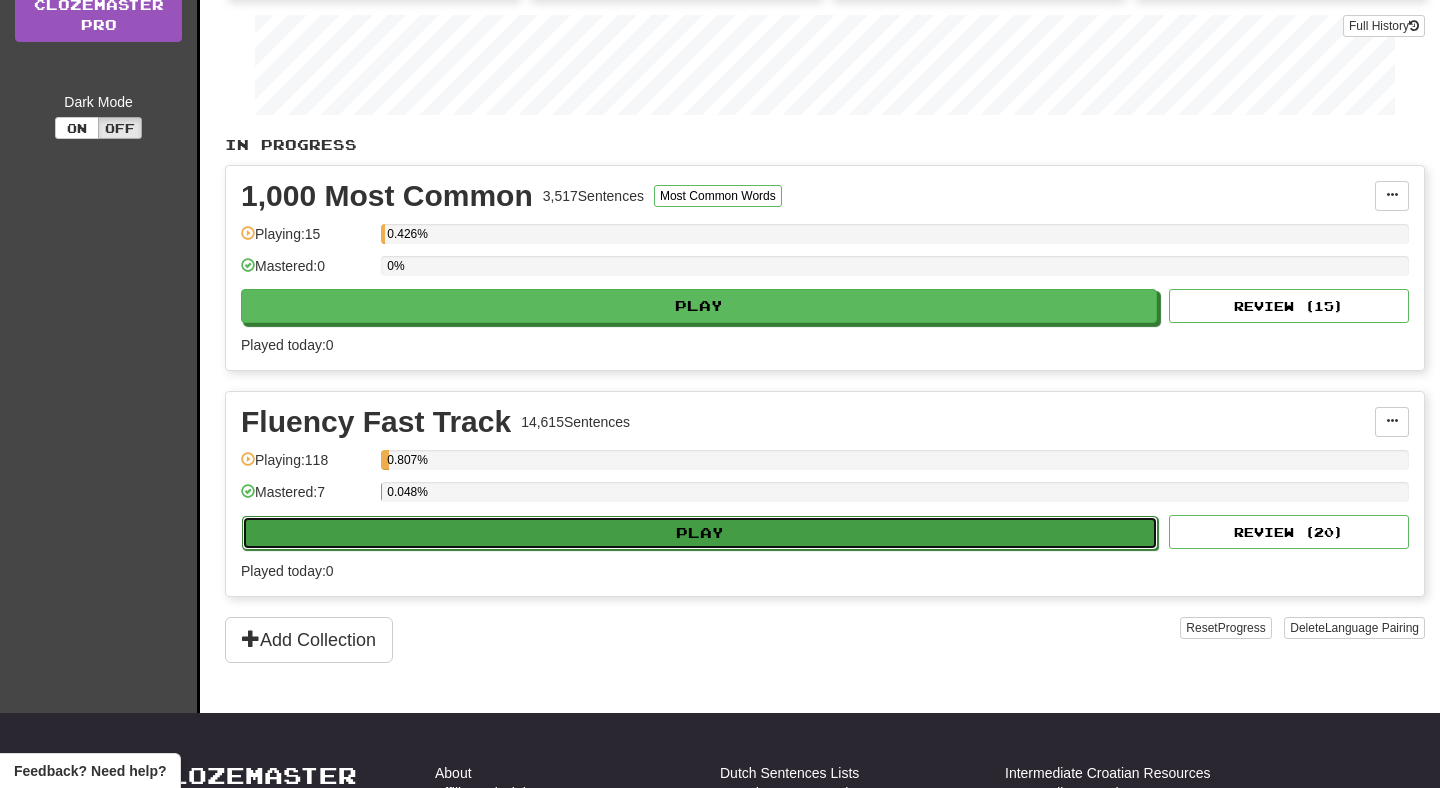 click on "Play" at bounding box center (700, 533) 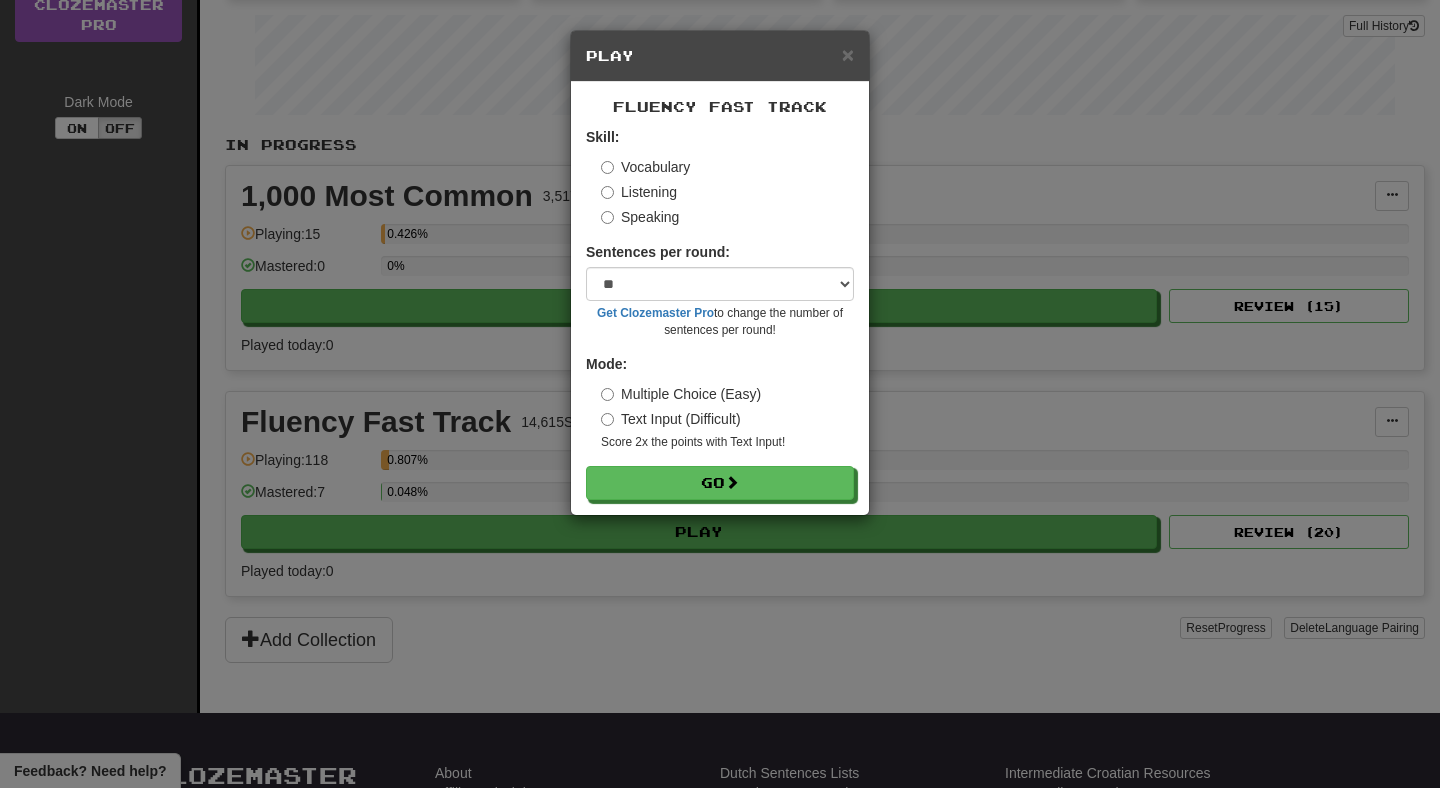 click on "Speaking" at bounding box center [727, 217] 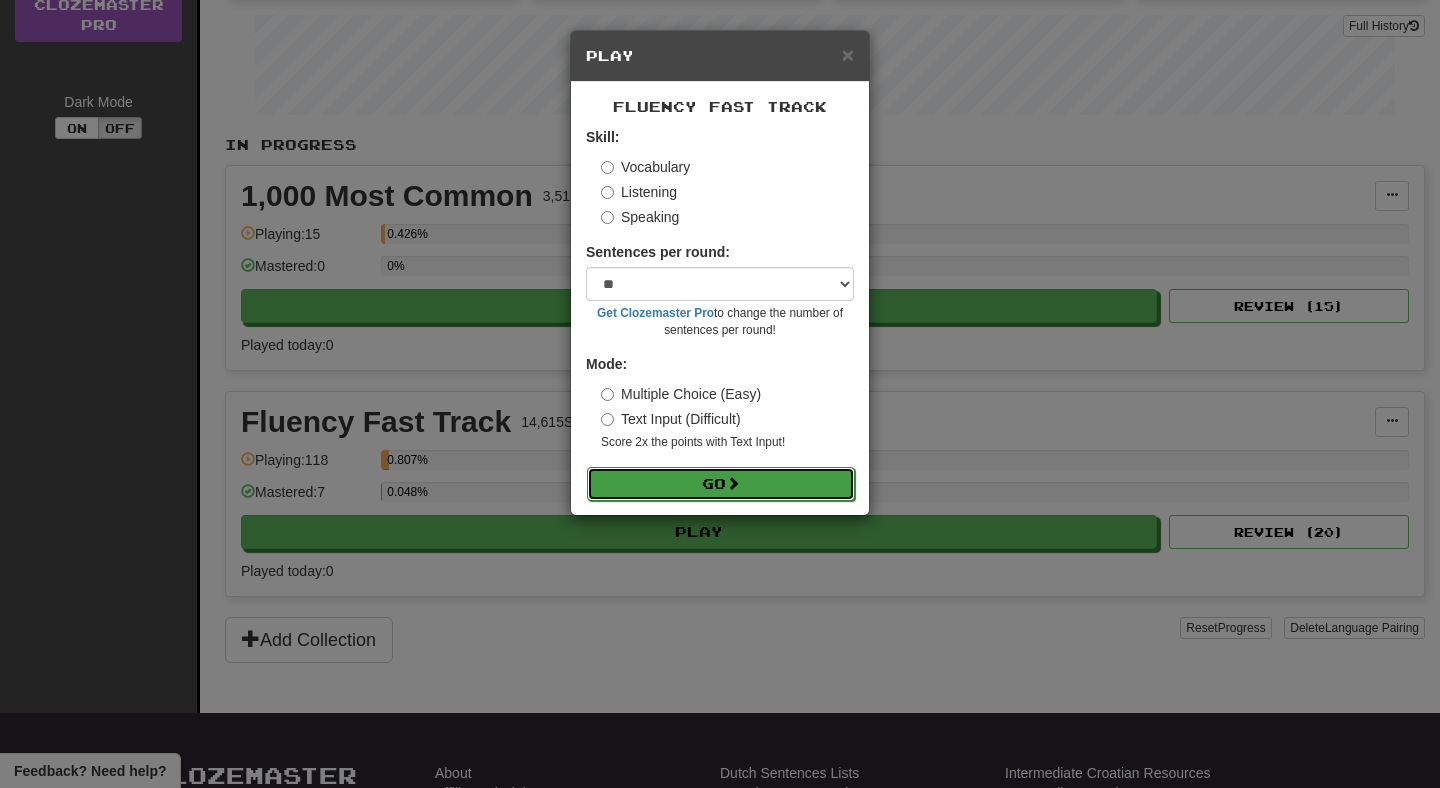 click on "Go" at bounding box center [721, 484] 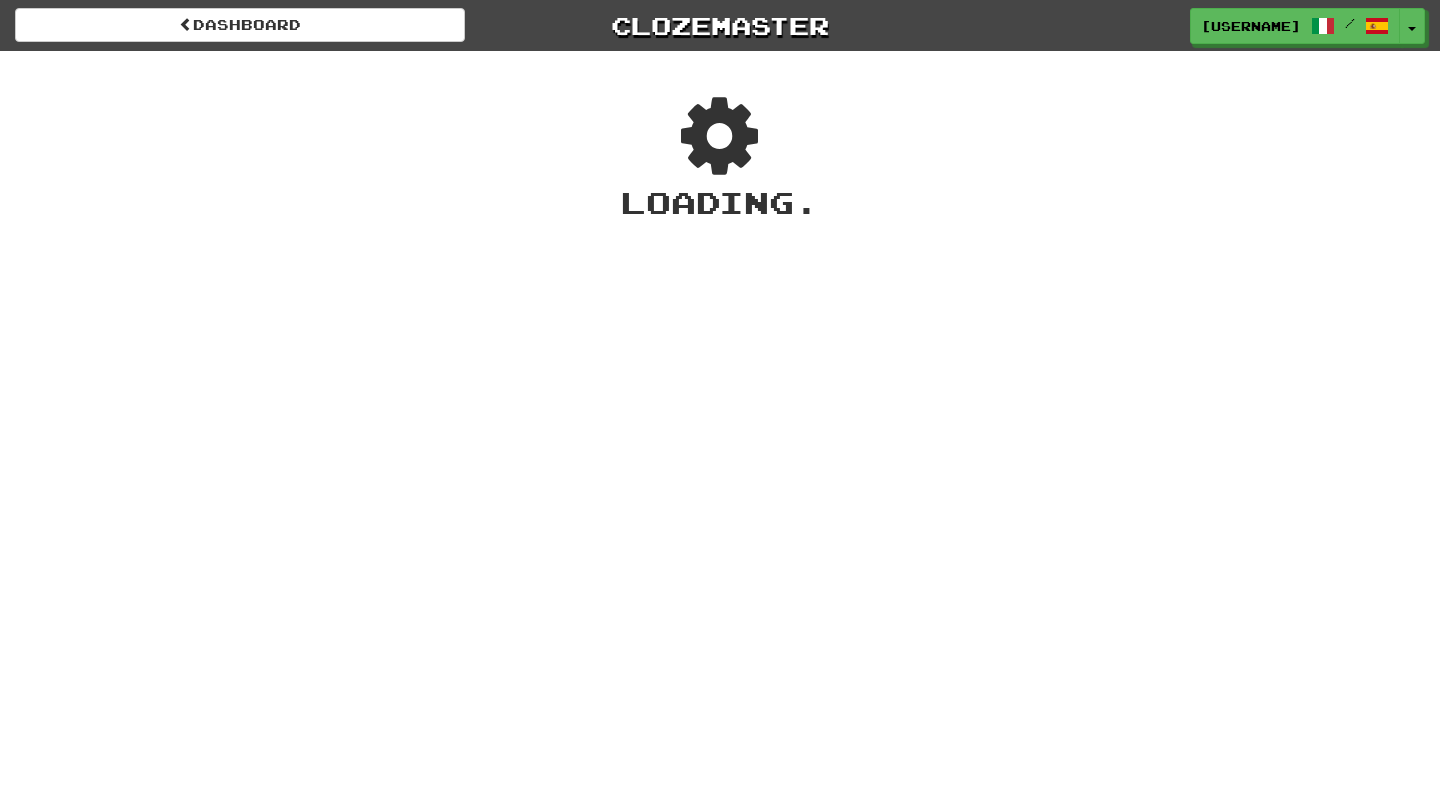 scroll, scrollTop: 0, scrollLeft: 0, axis: both 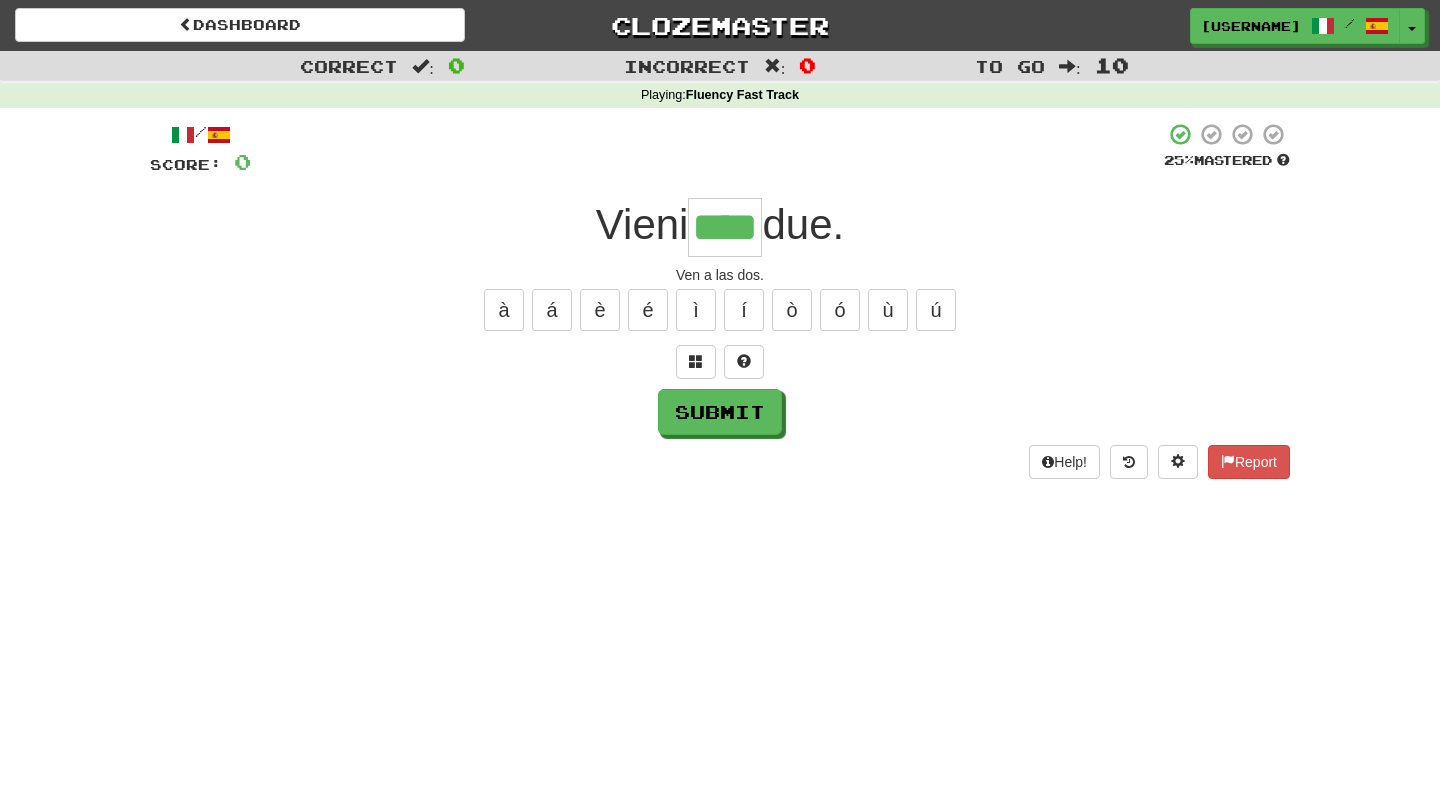 type on "****" 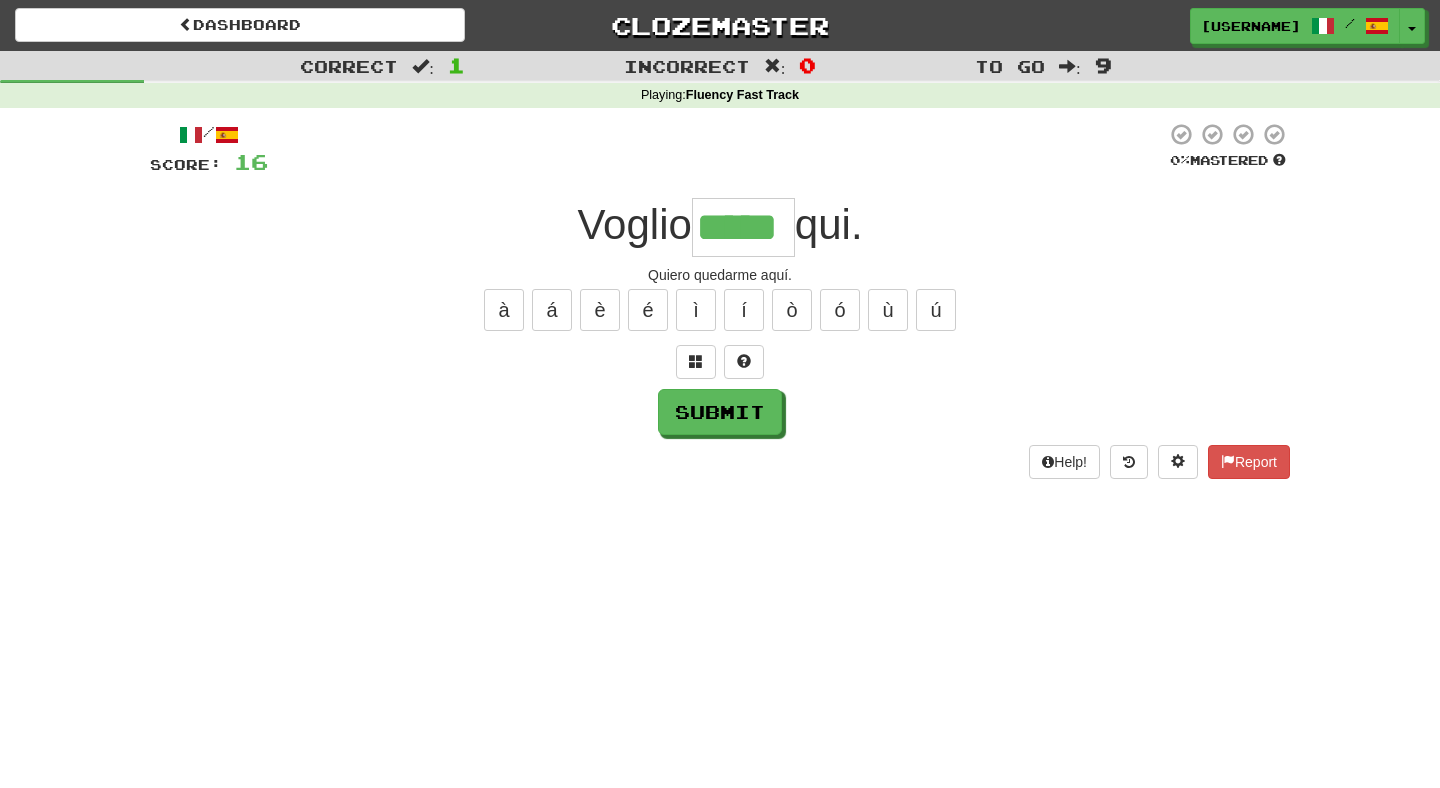 type on "*****" 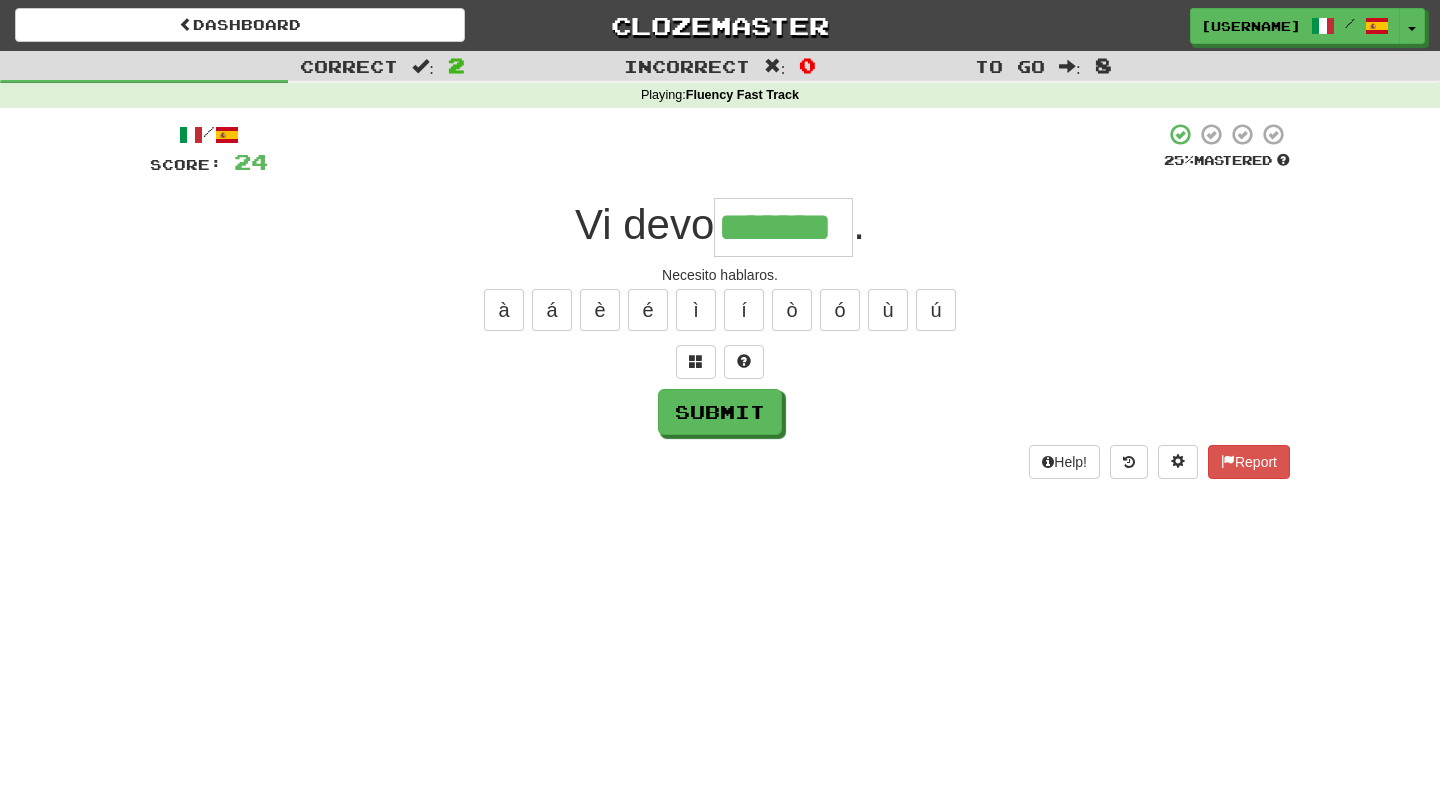 type on "*******" 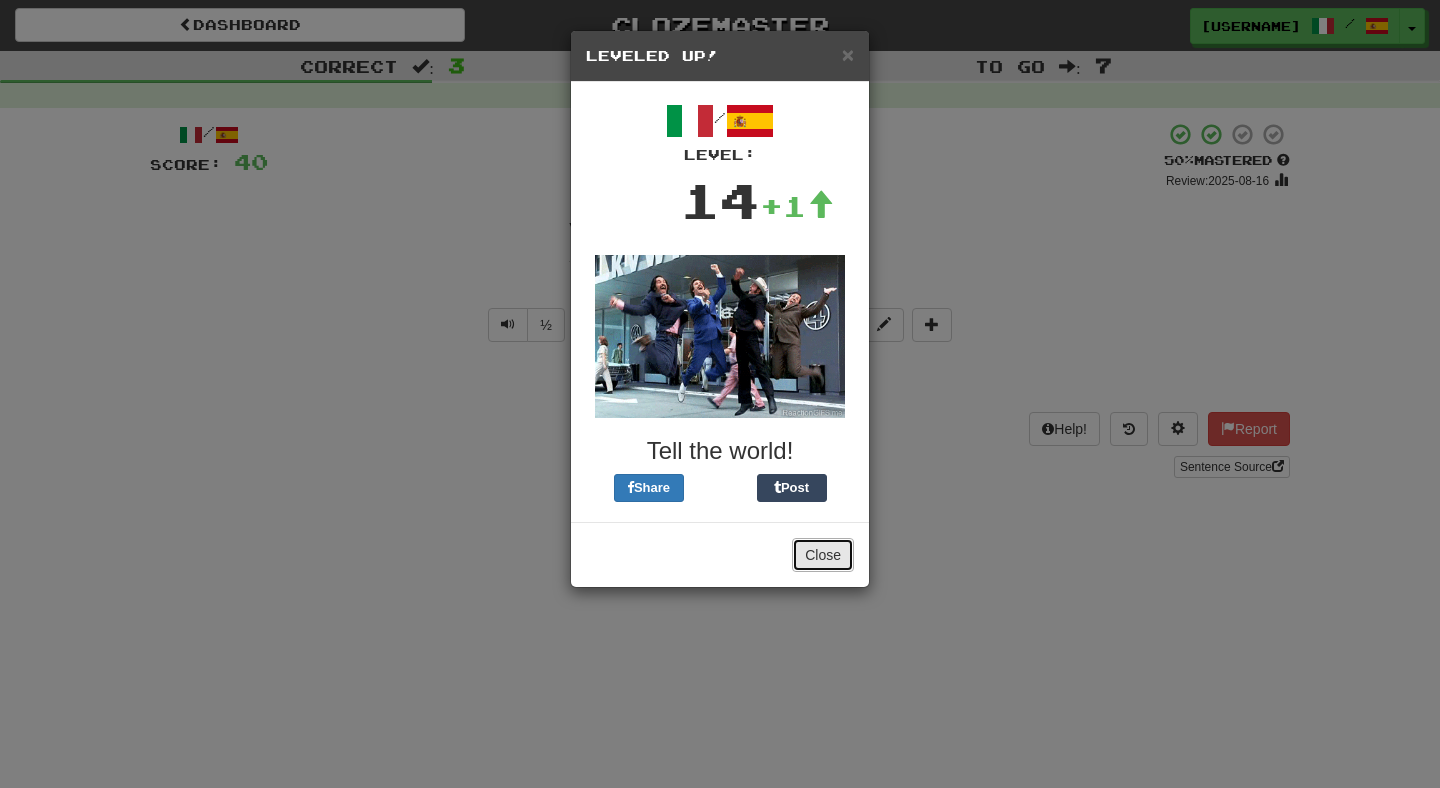 click on "Close" at bounding box center [823, 555] 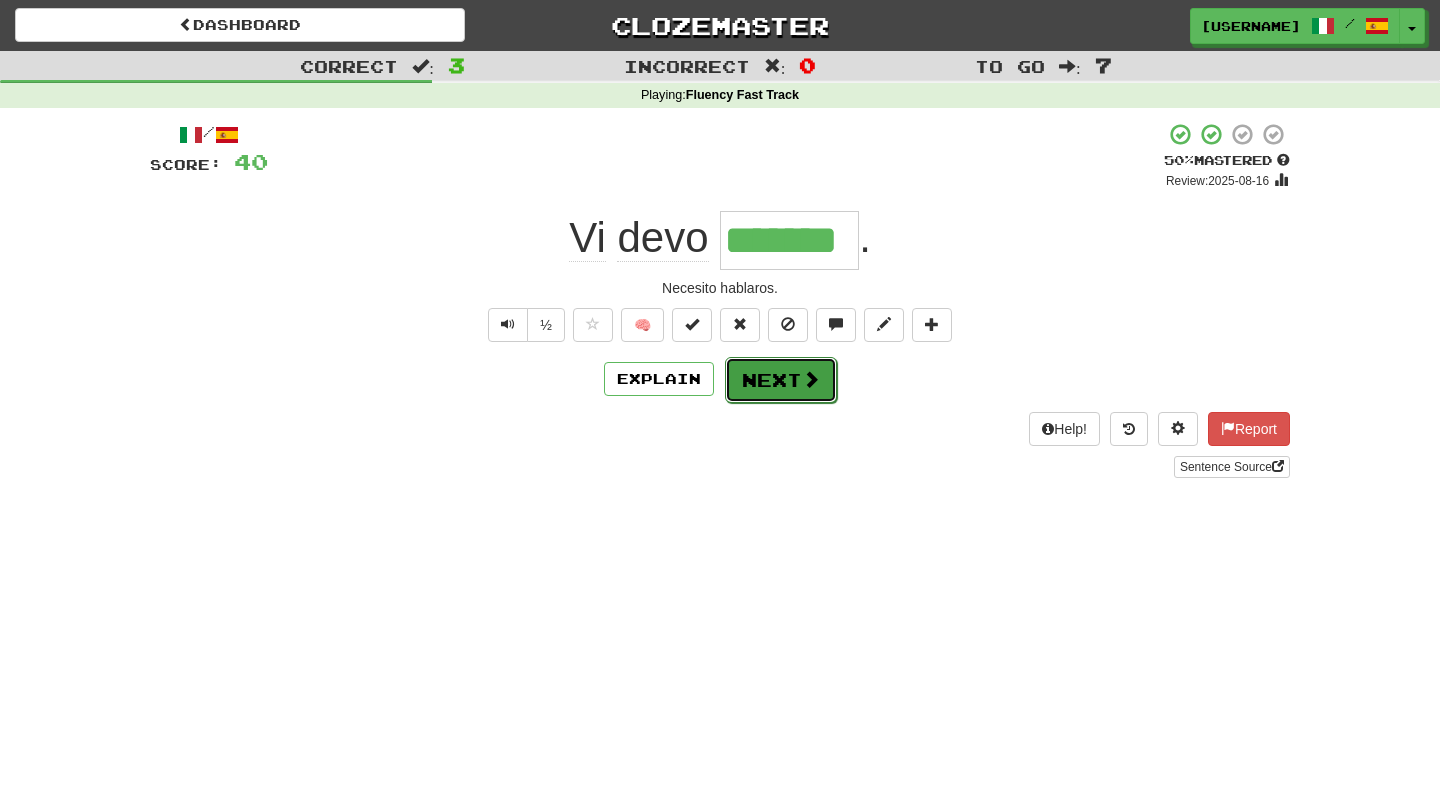 click at bounding box center [811, 379] 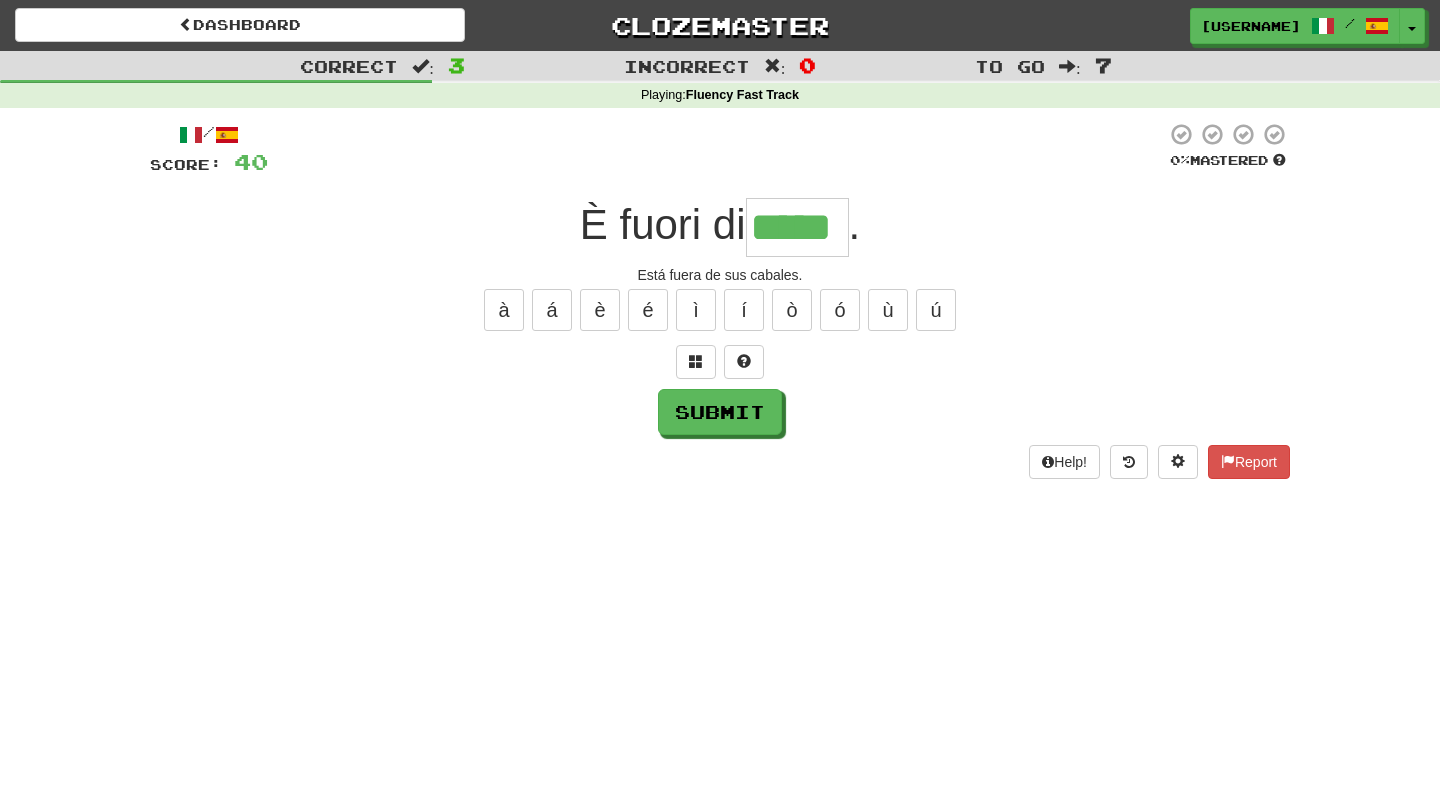 type on "*****" 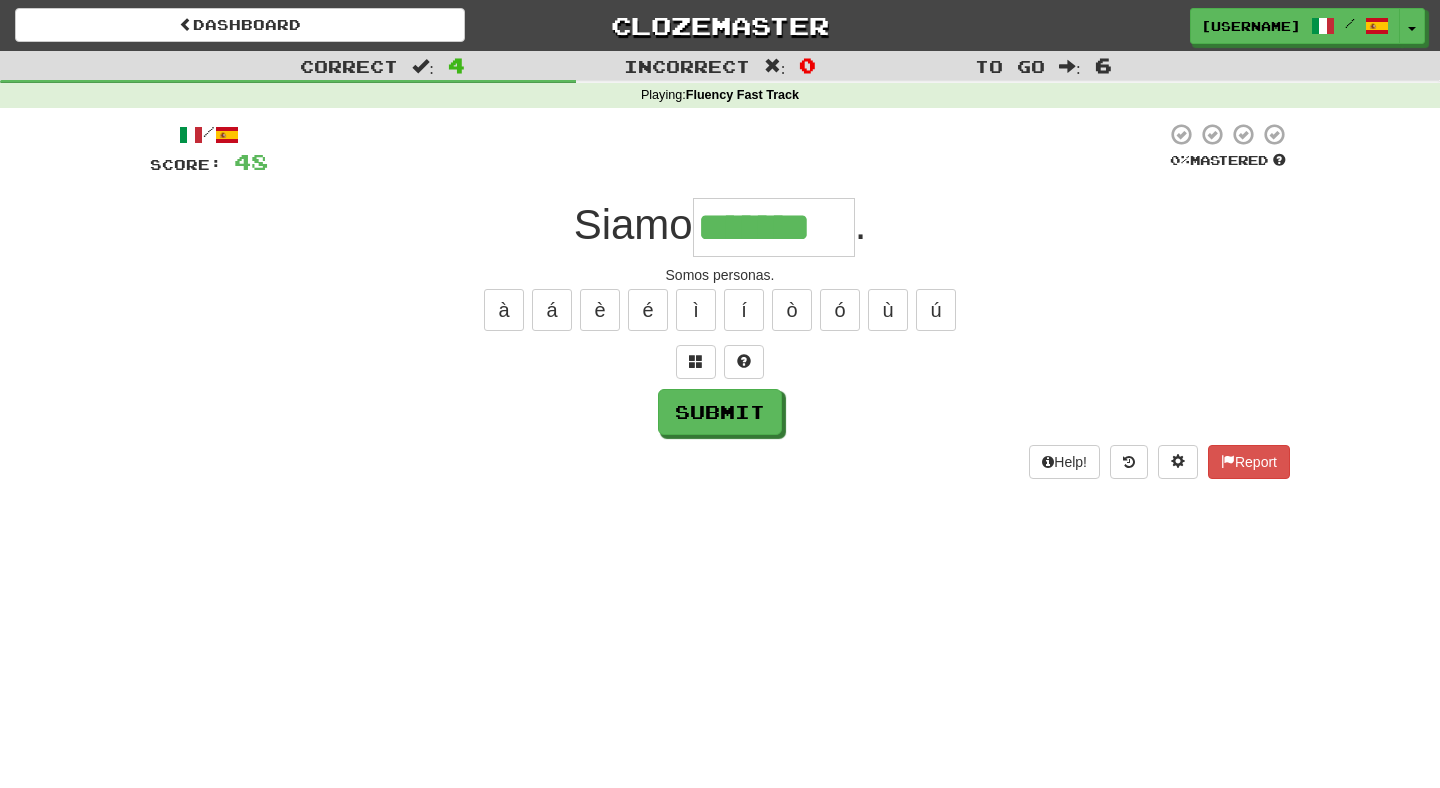 type on "*******" 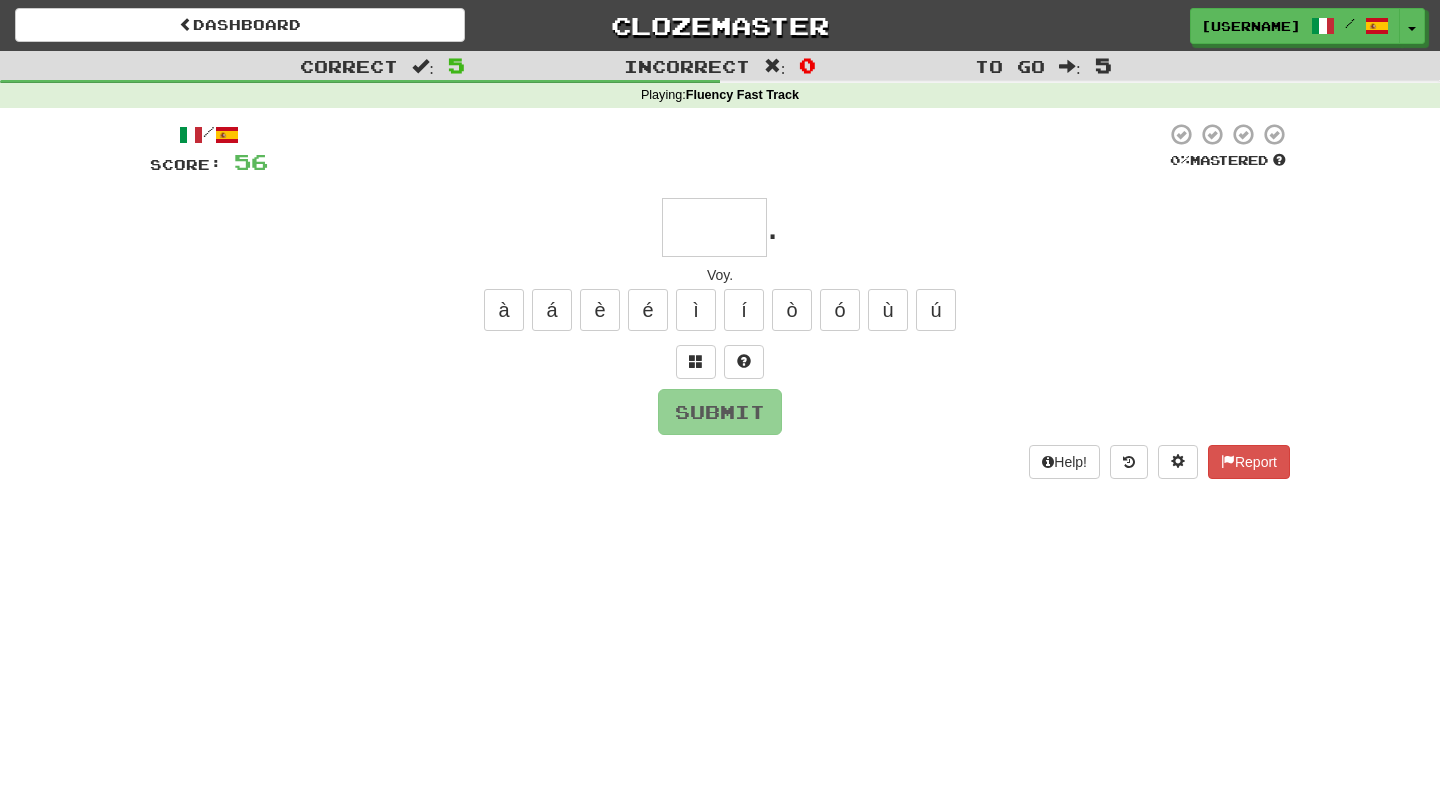 type on "*" 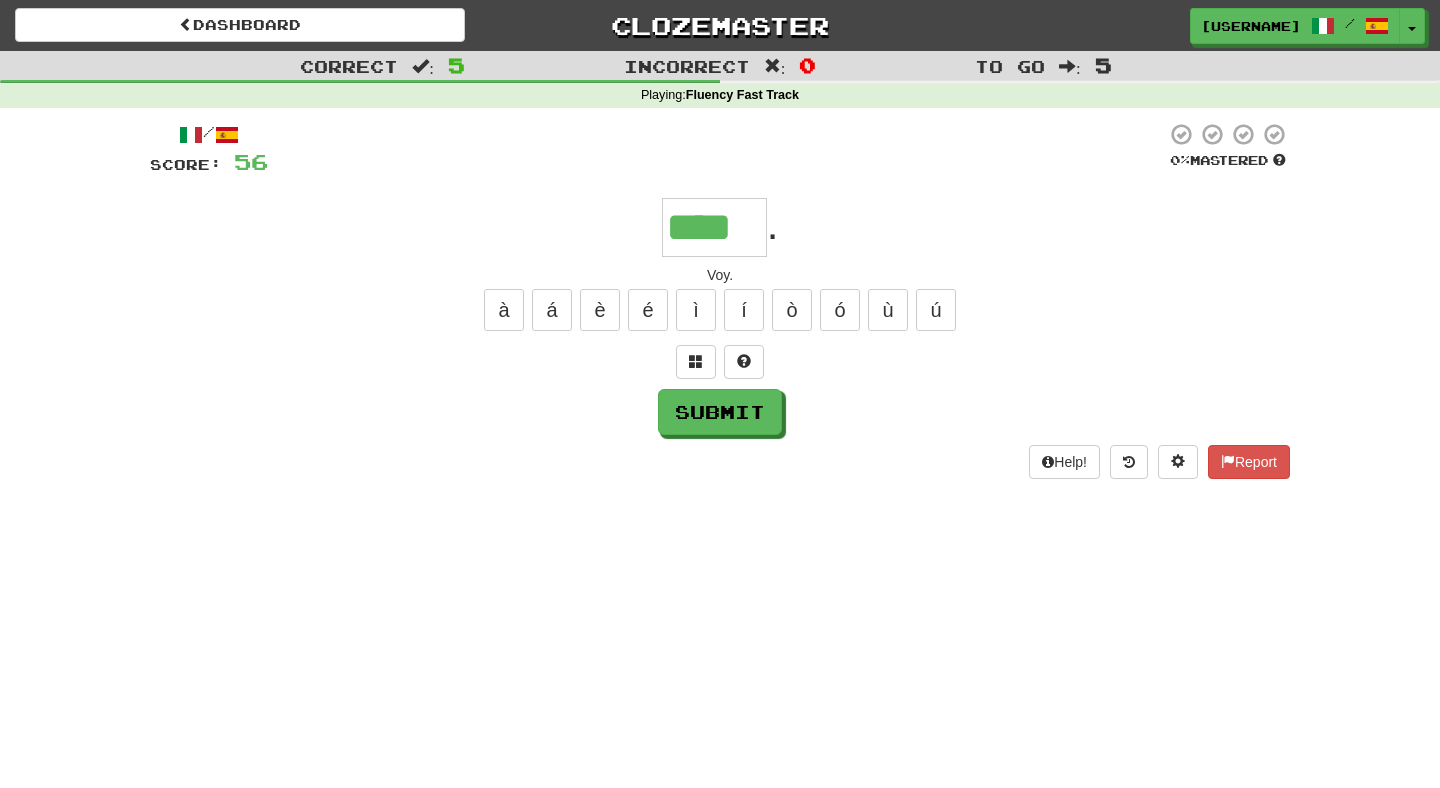 type on "****" 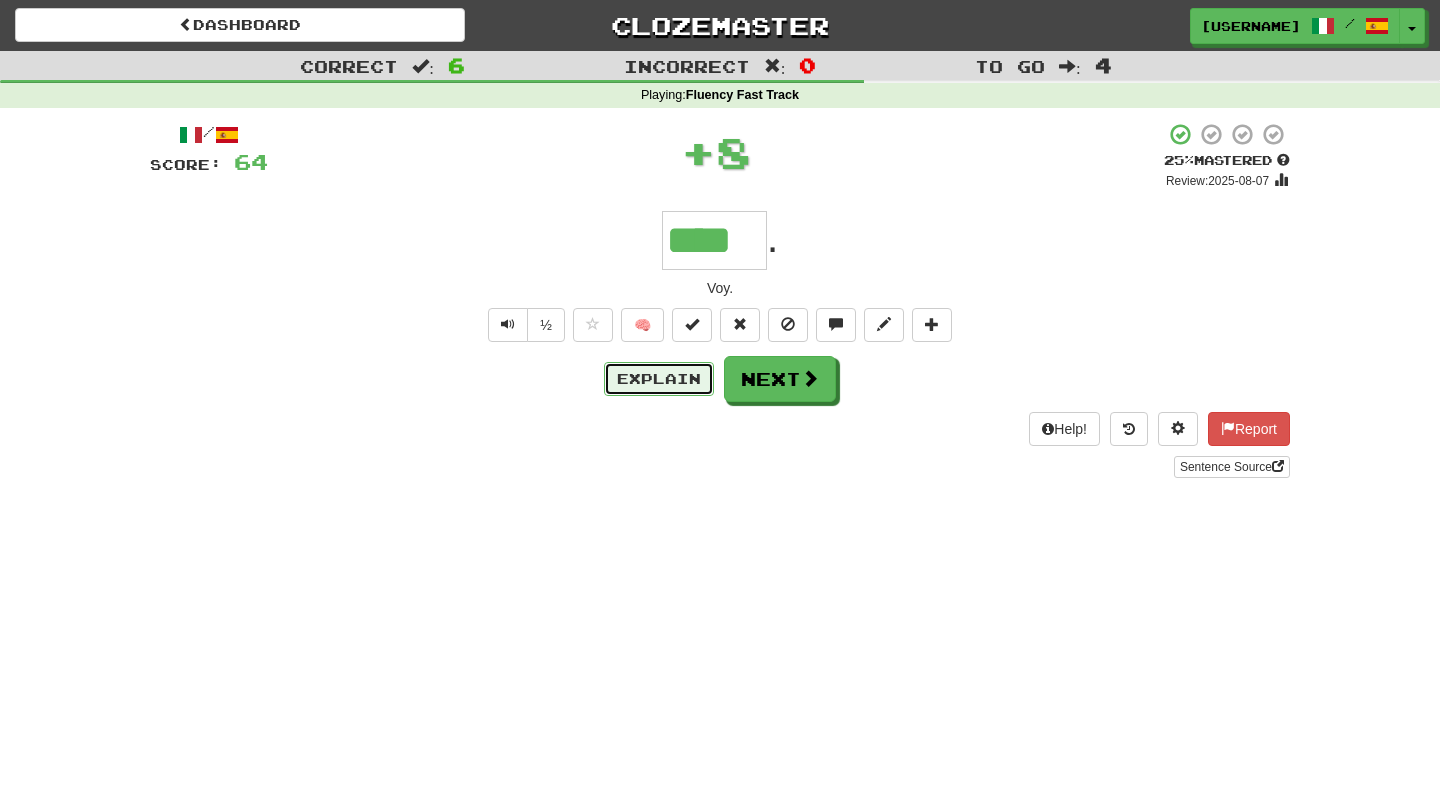 click on "Explain" at bounding box center (659, 379) 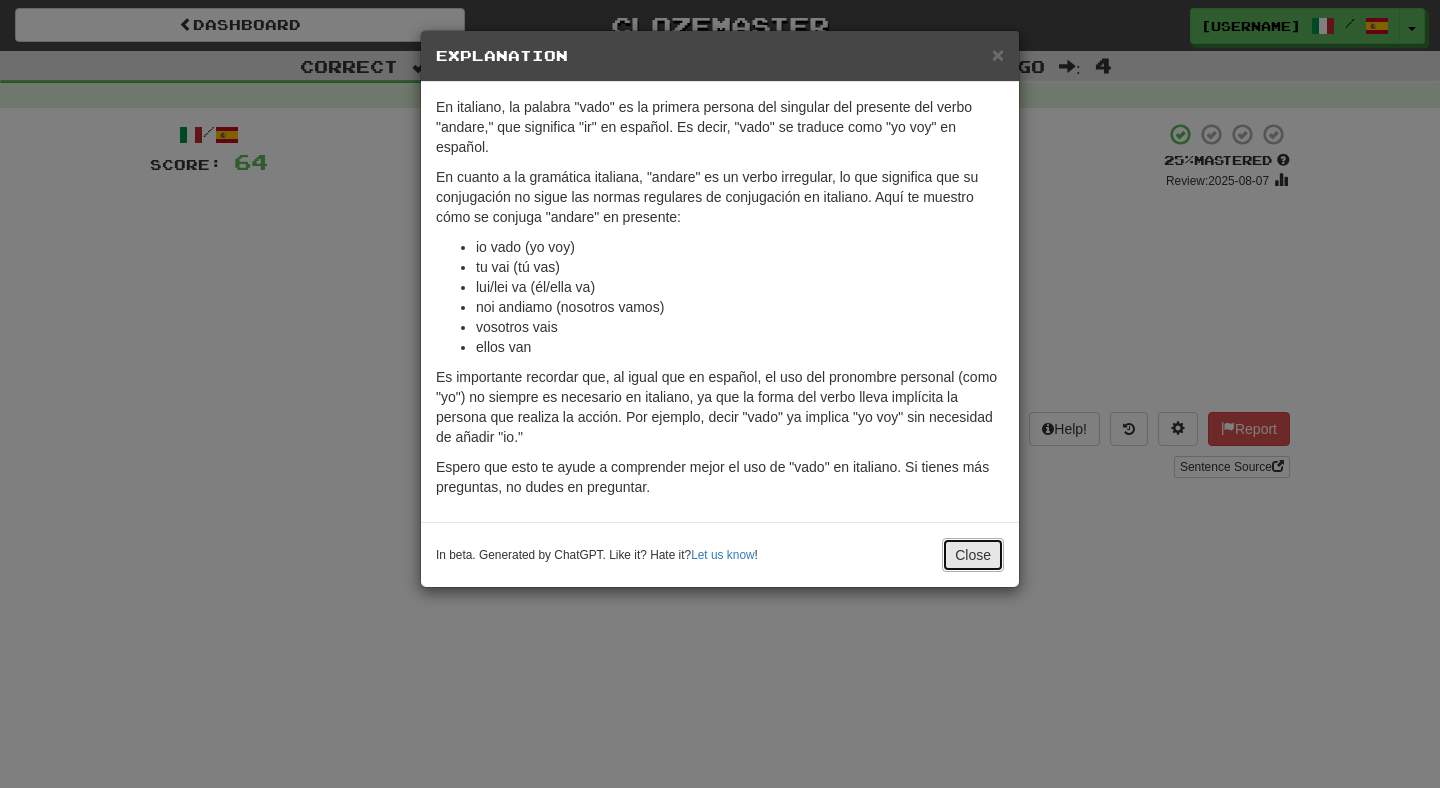 click on "Close" at bounding box center [973, 555] 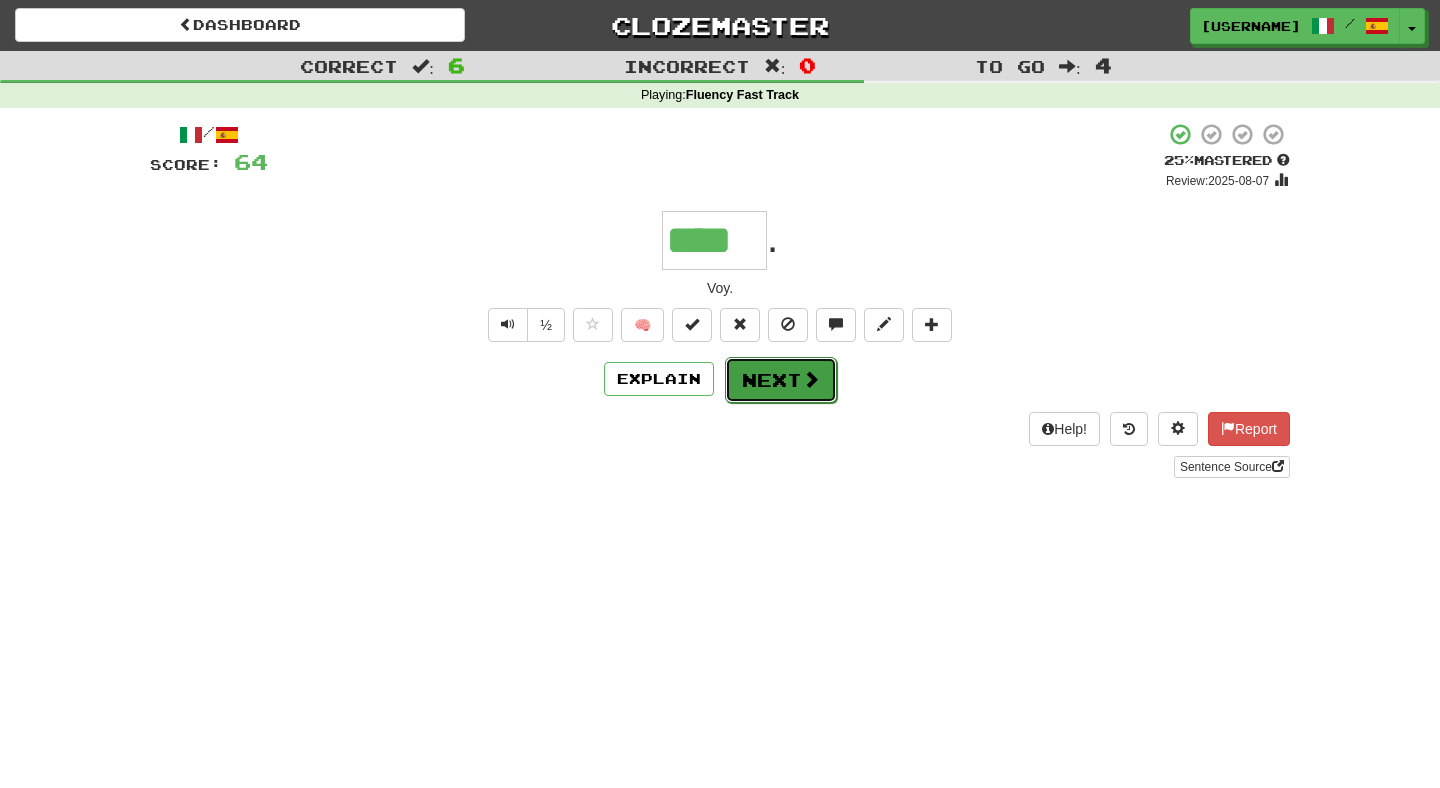 click on "Next" at bounding box center (781, 380) 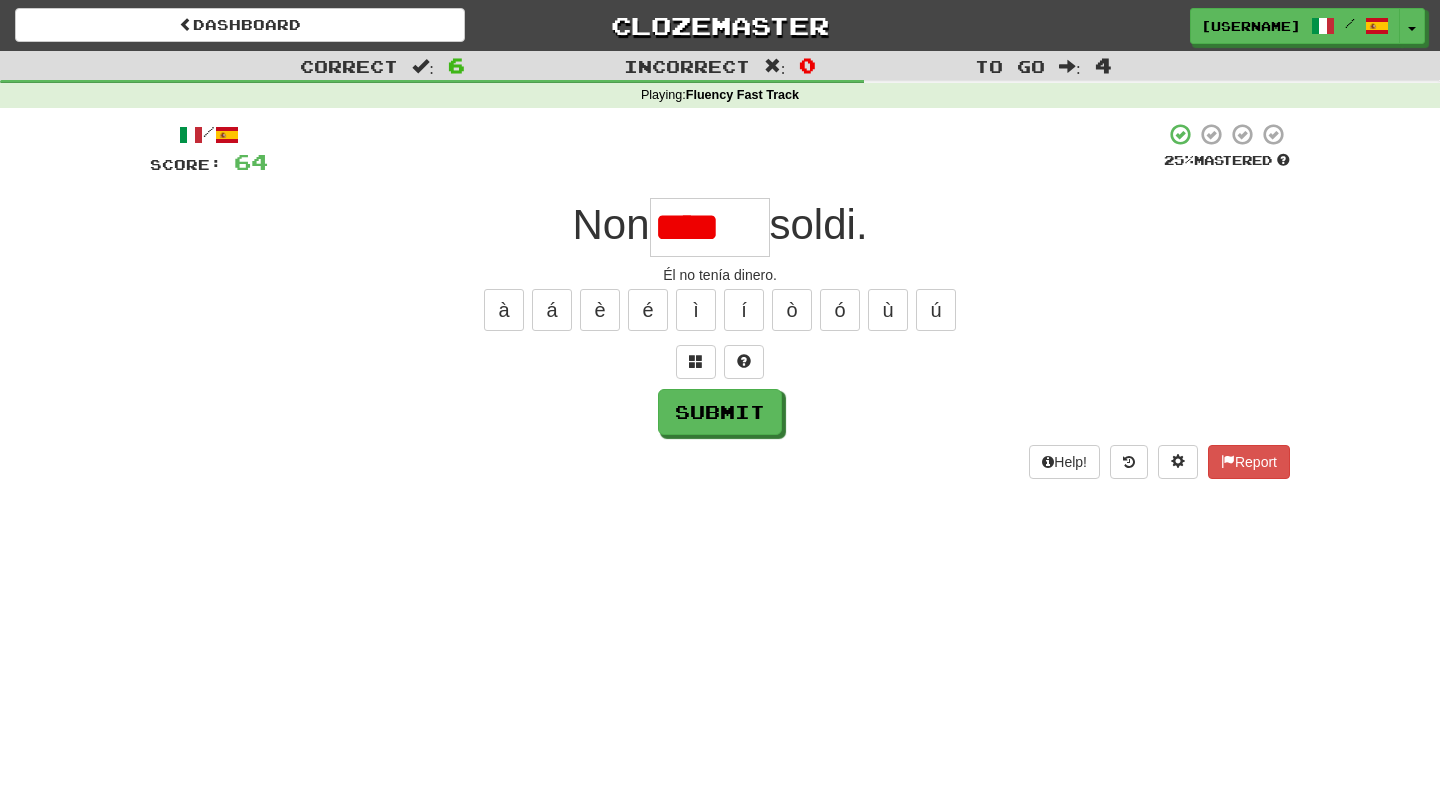 scroll, scrollTop: 0, scrollLeft: 0, axis: both 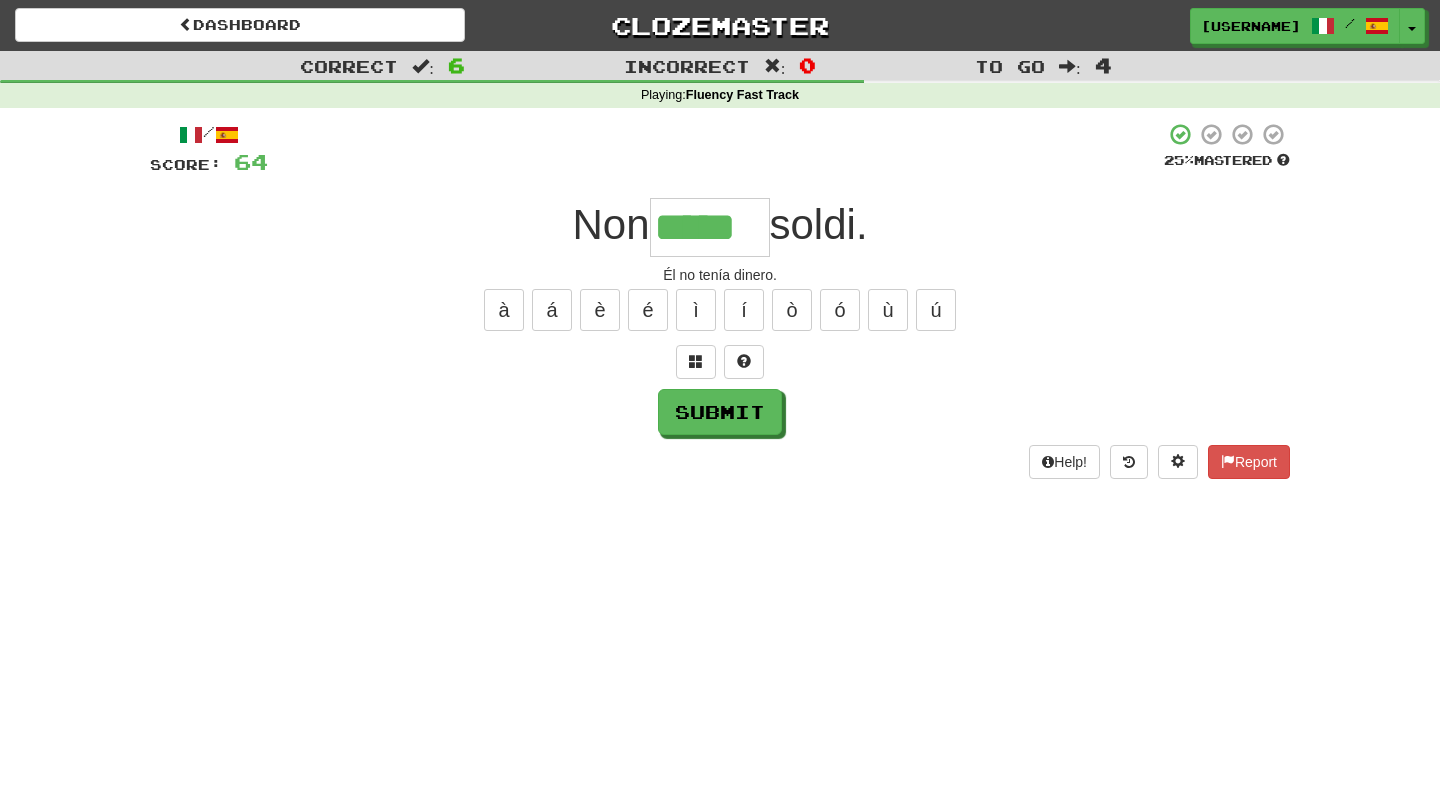 type on "*****" 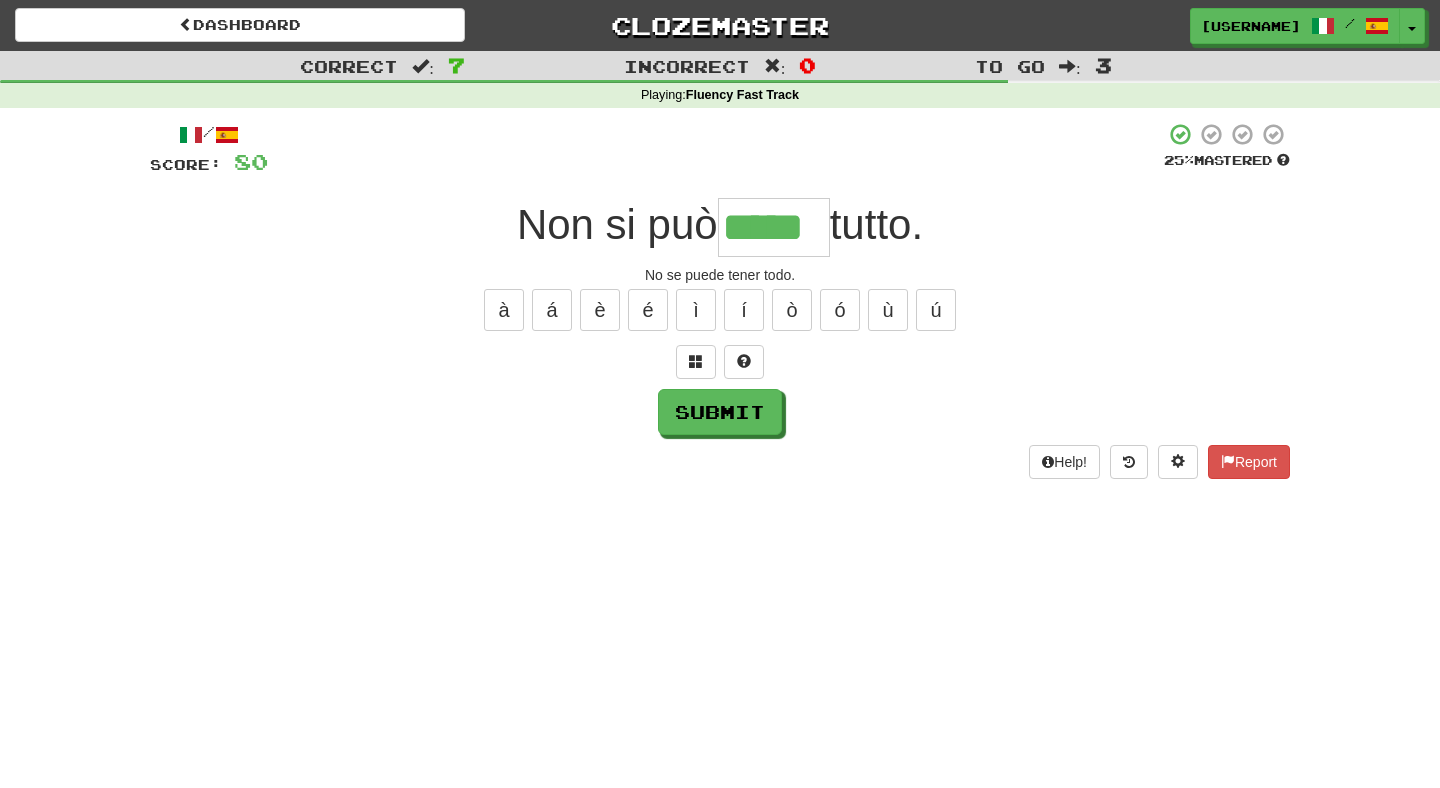 type on "*****" 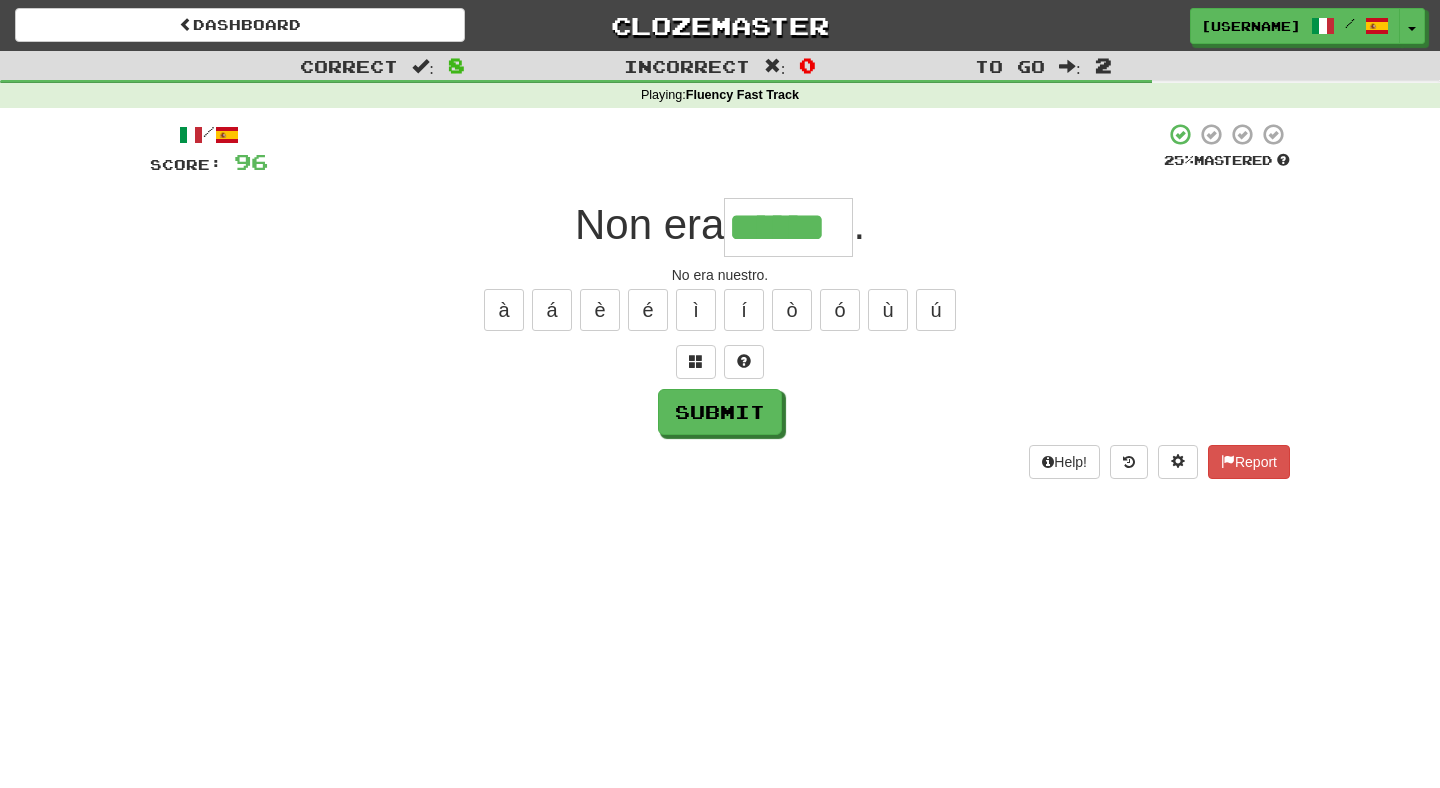 type on "******" 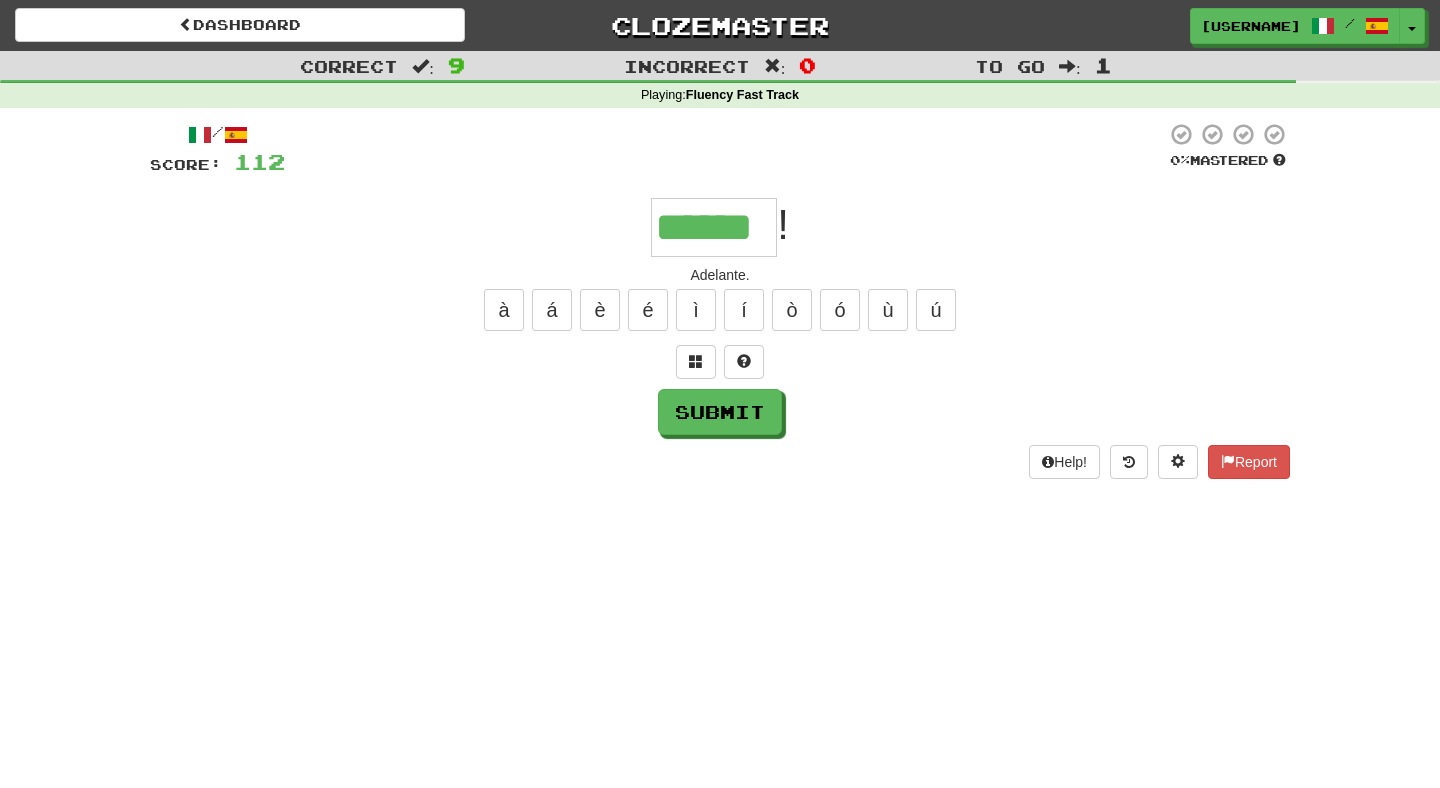 type on "******" 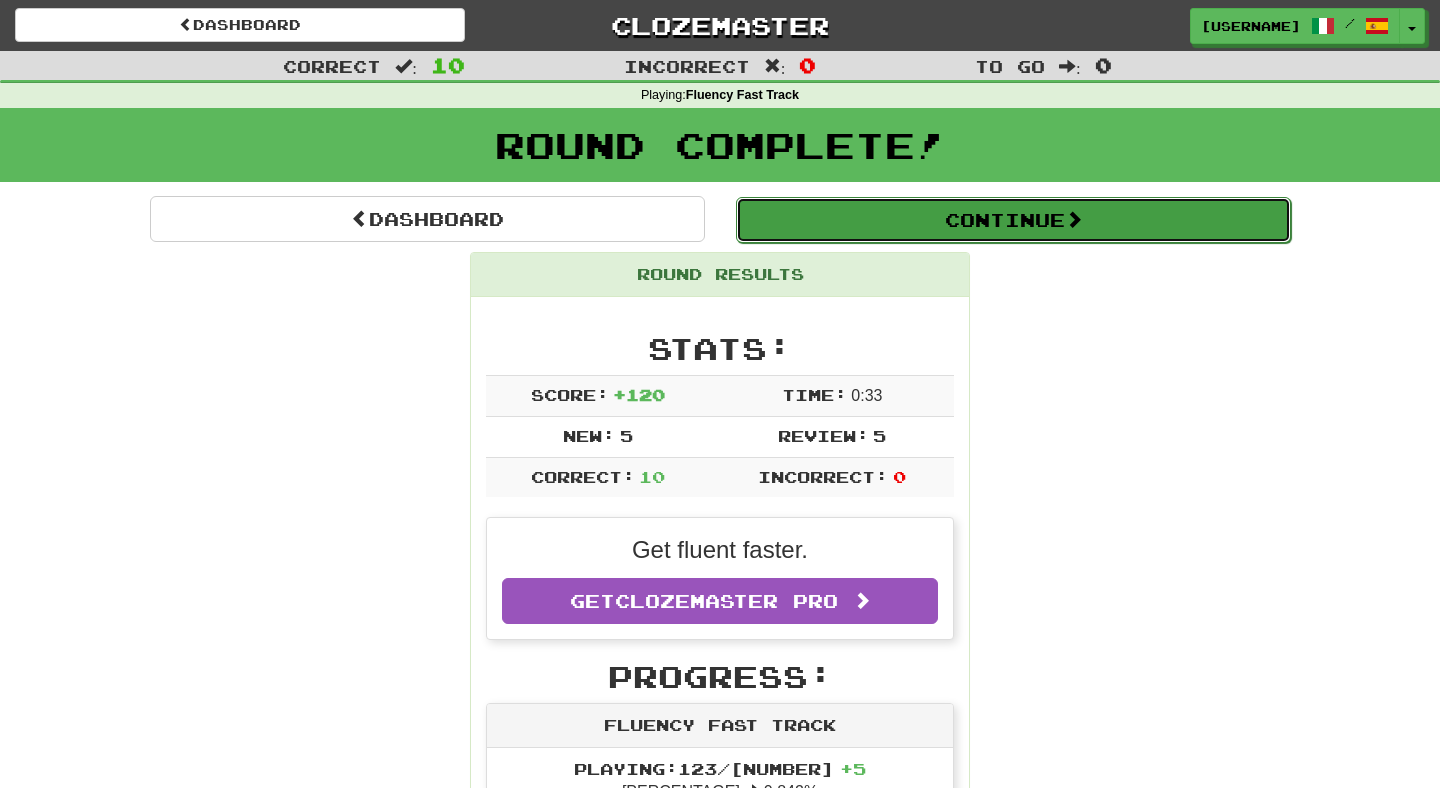 click on "Continue" at bounding box center (1013, 220) 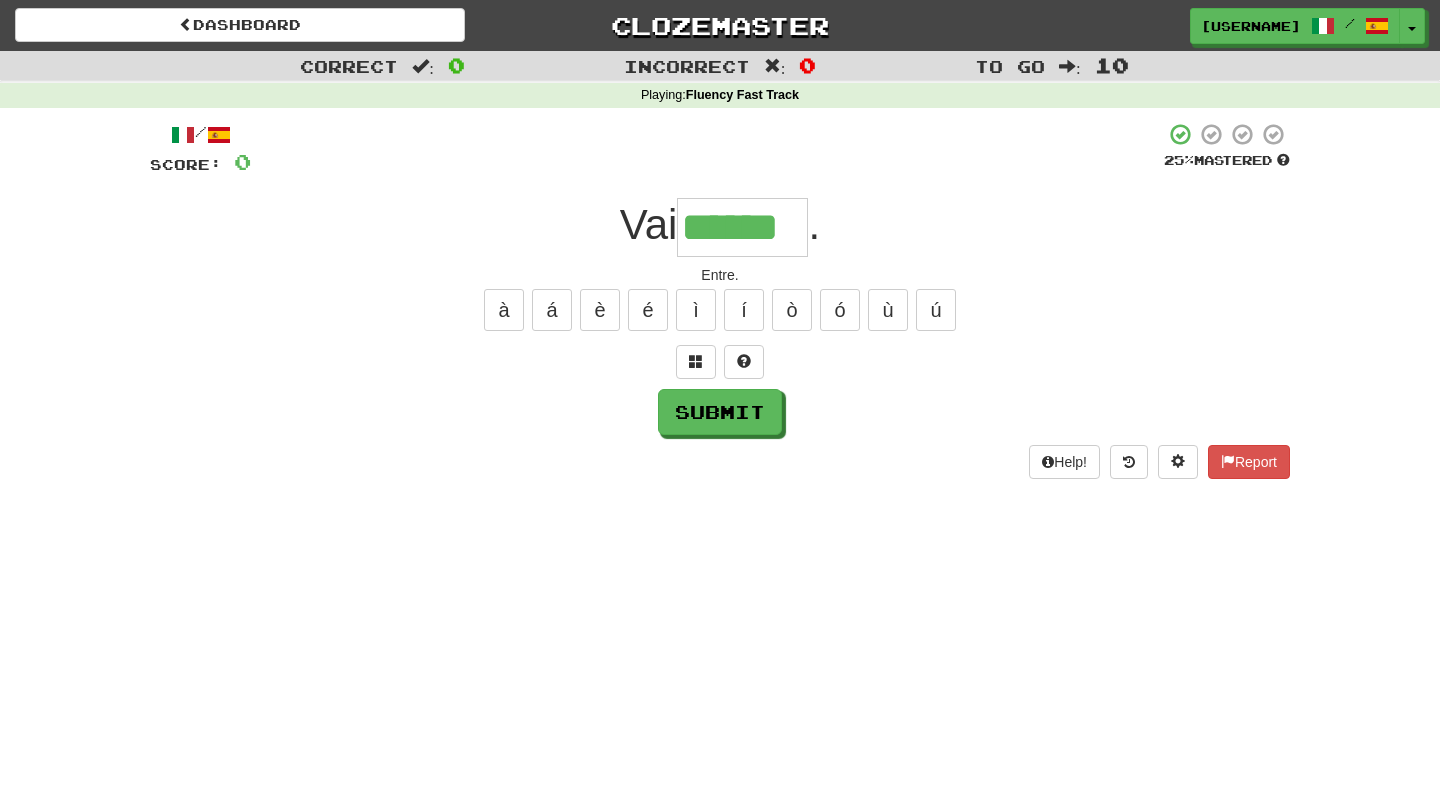 type on "******" 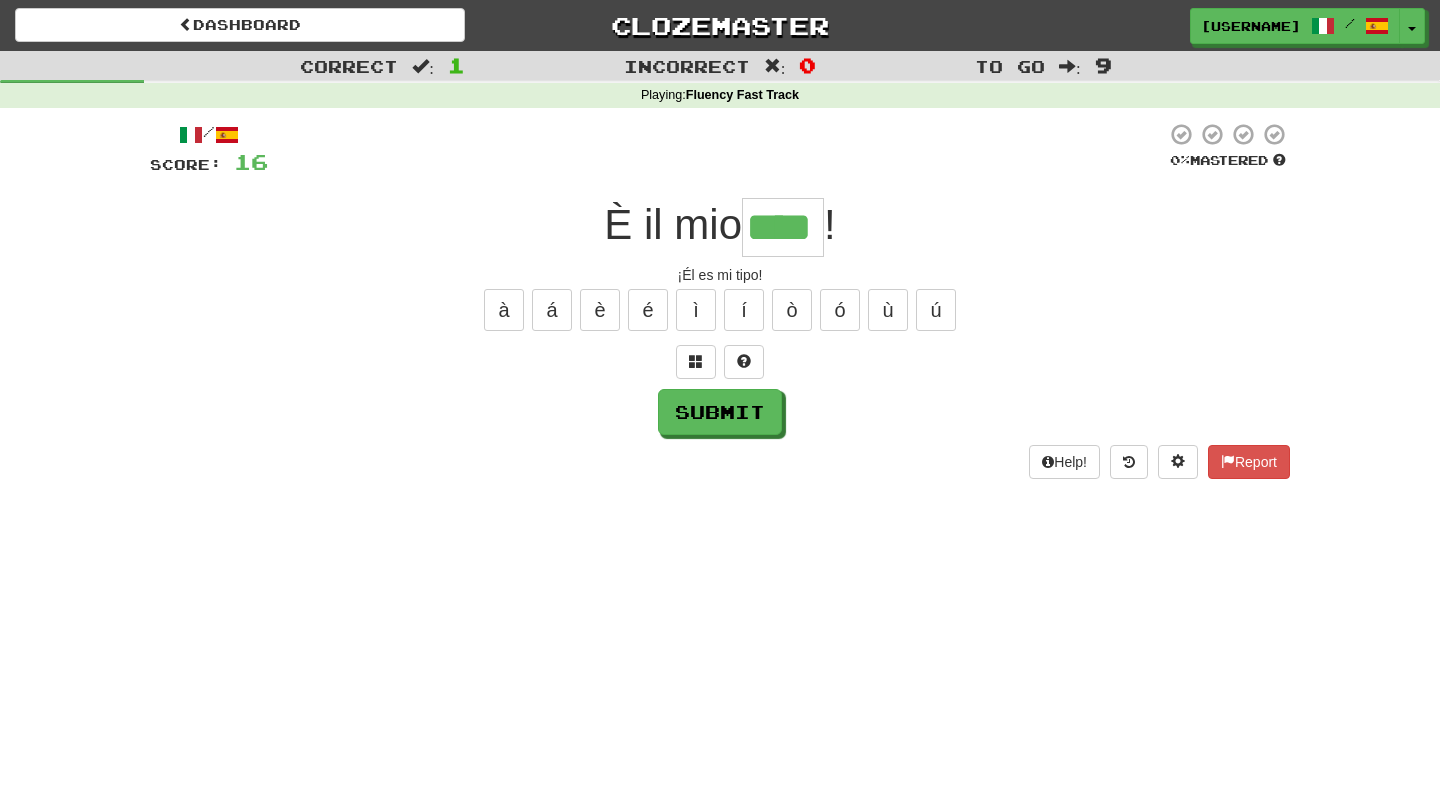 type on "****" 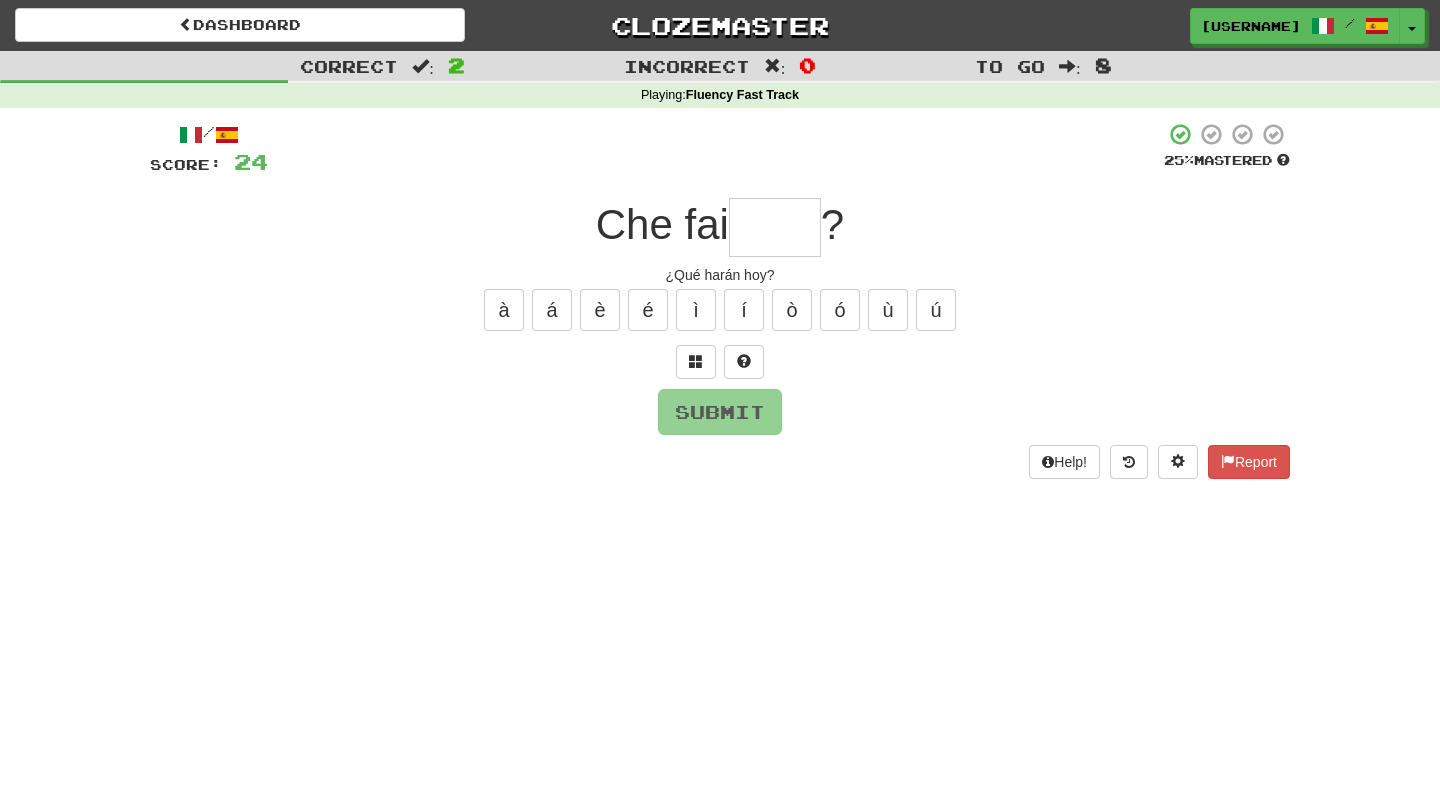 type on "*" 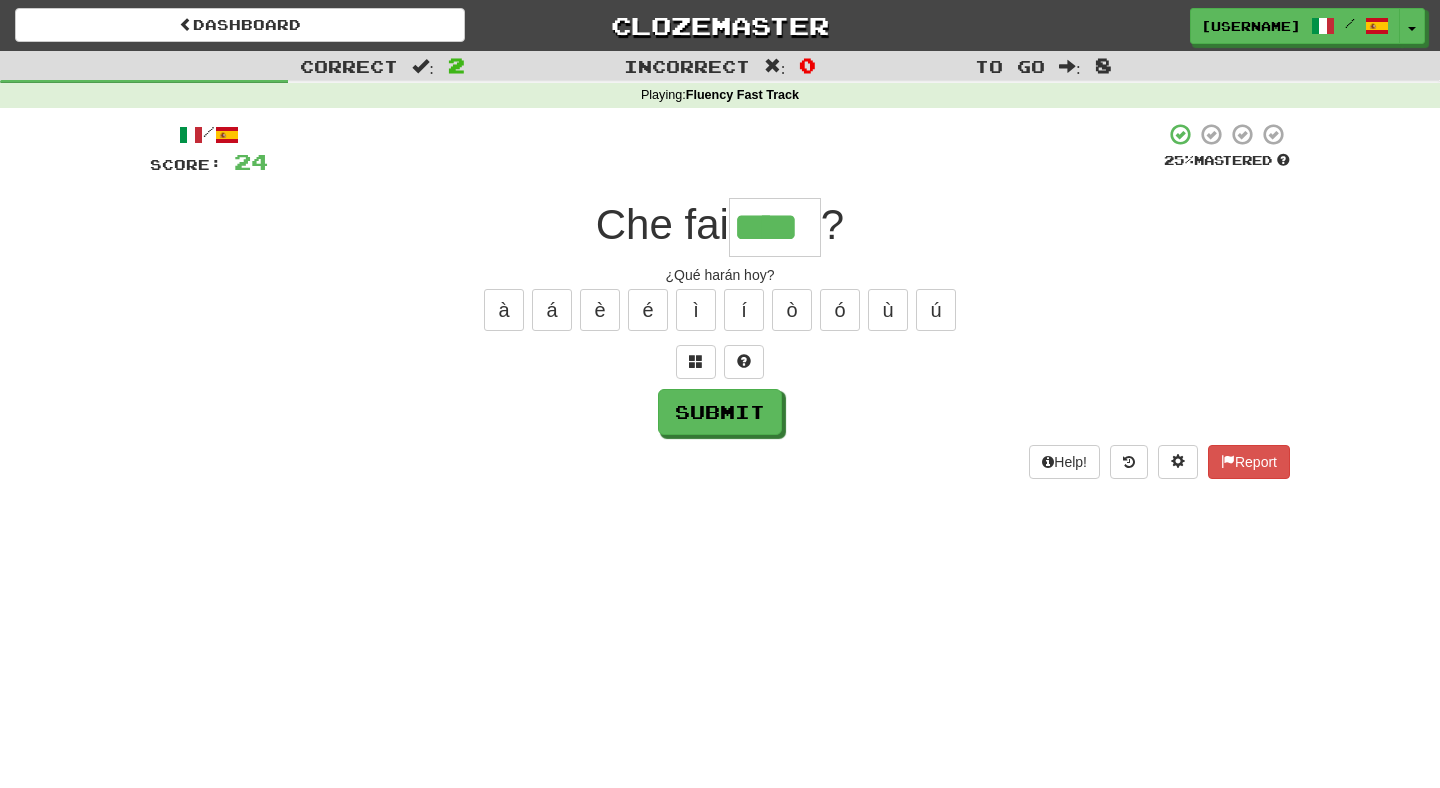 type on "****" 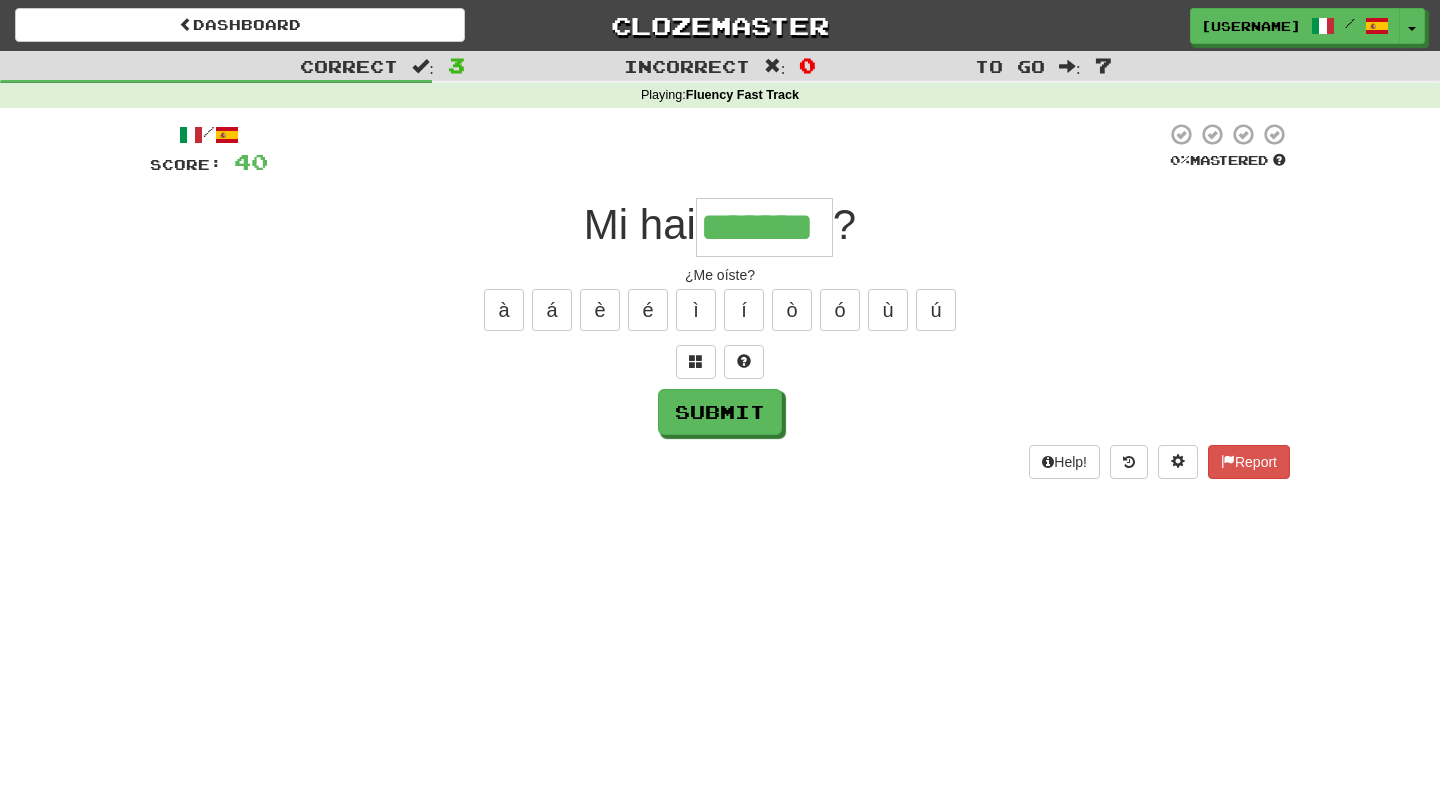 type on "*******" 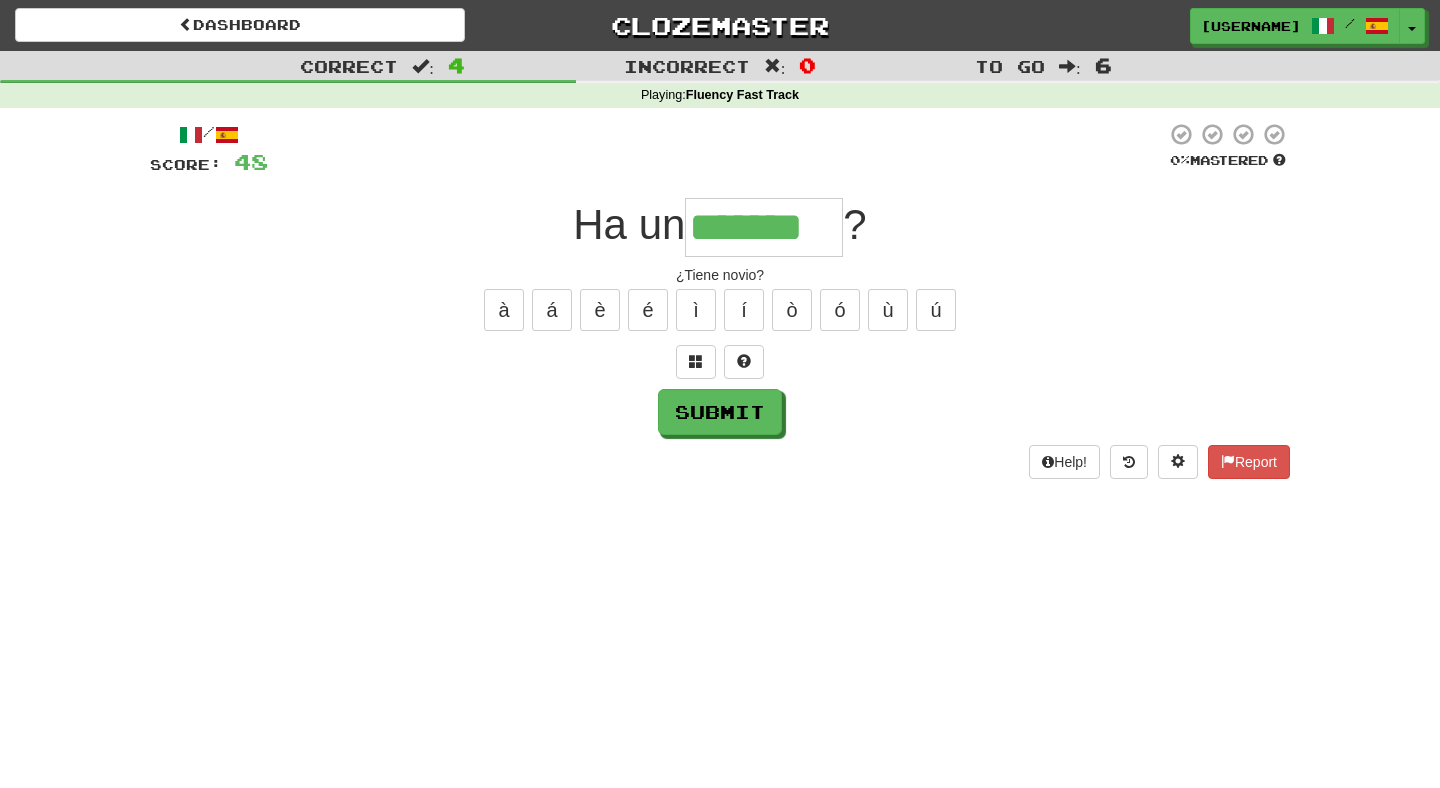 type on "*******" 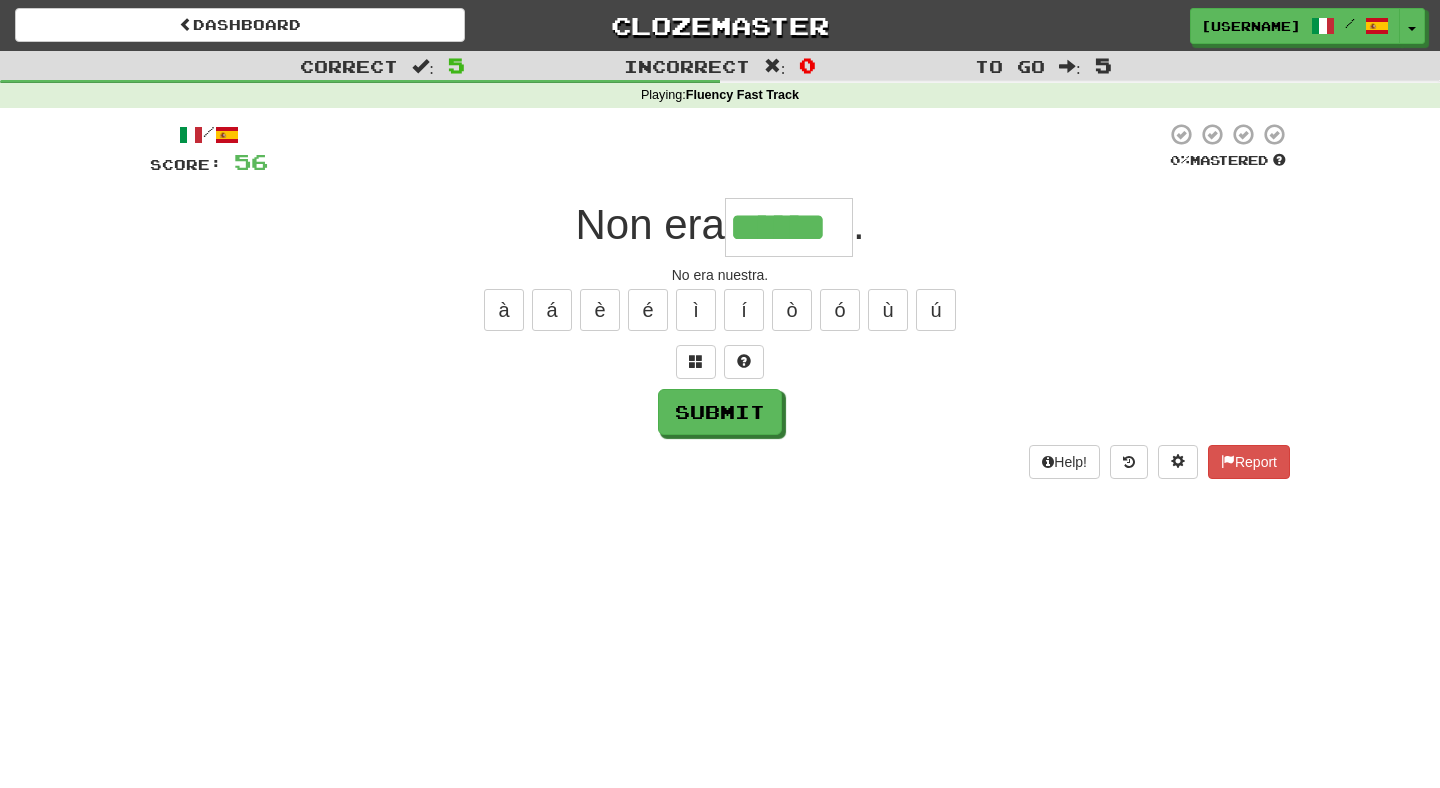 type on "******" 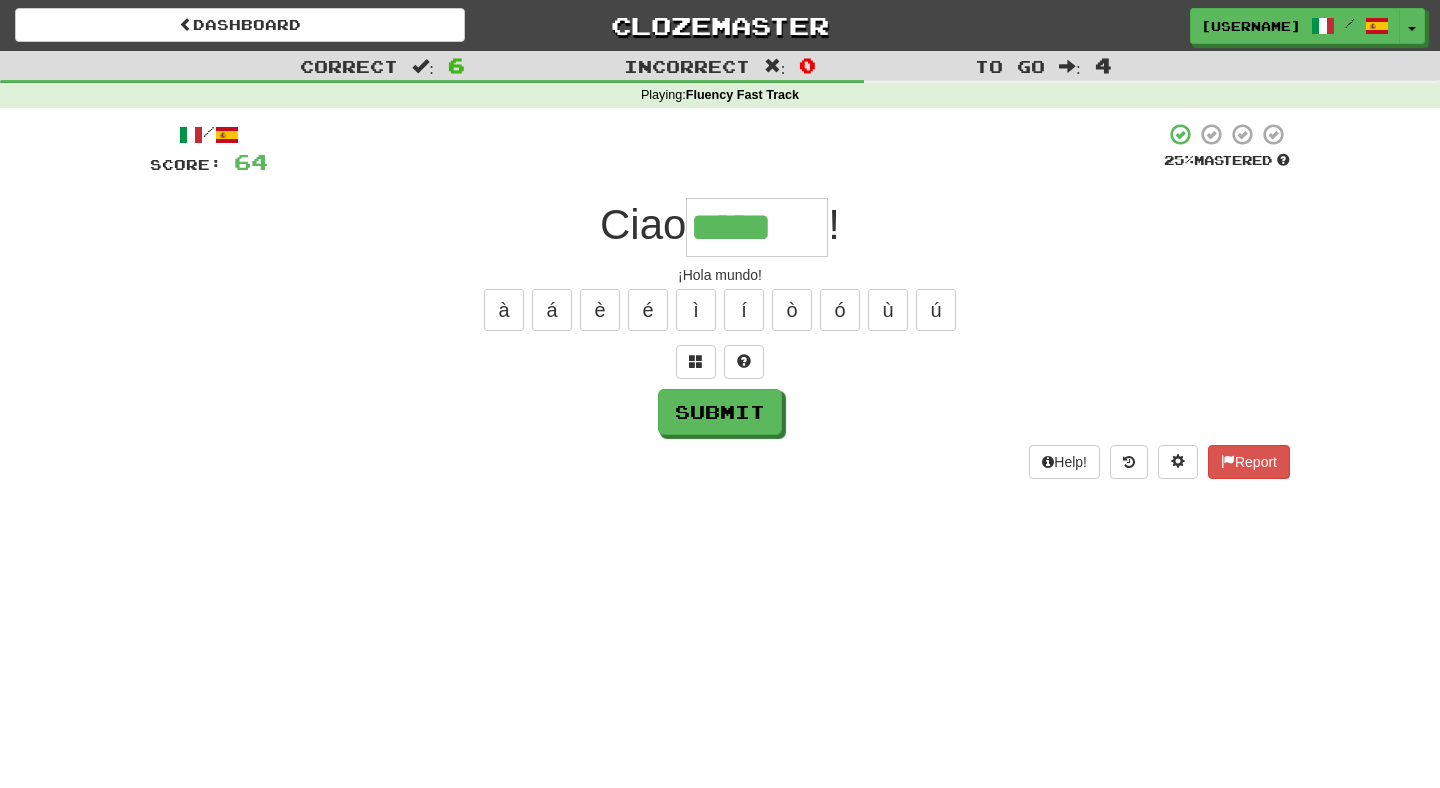 type on "*****" 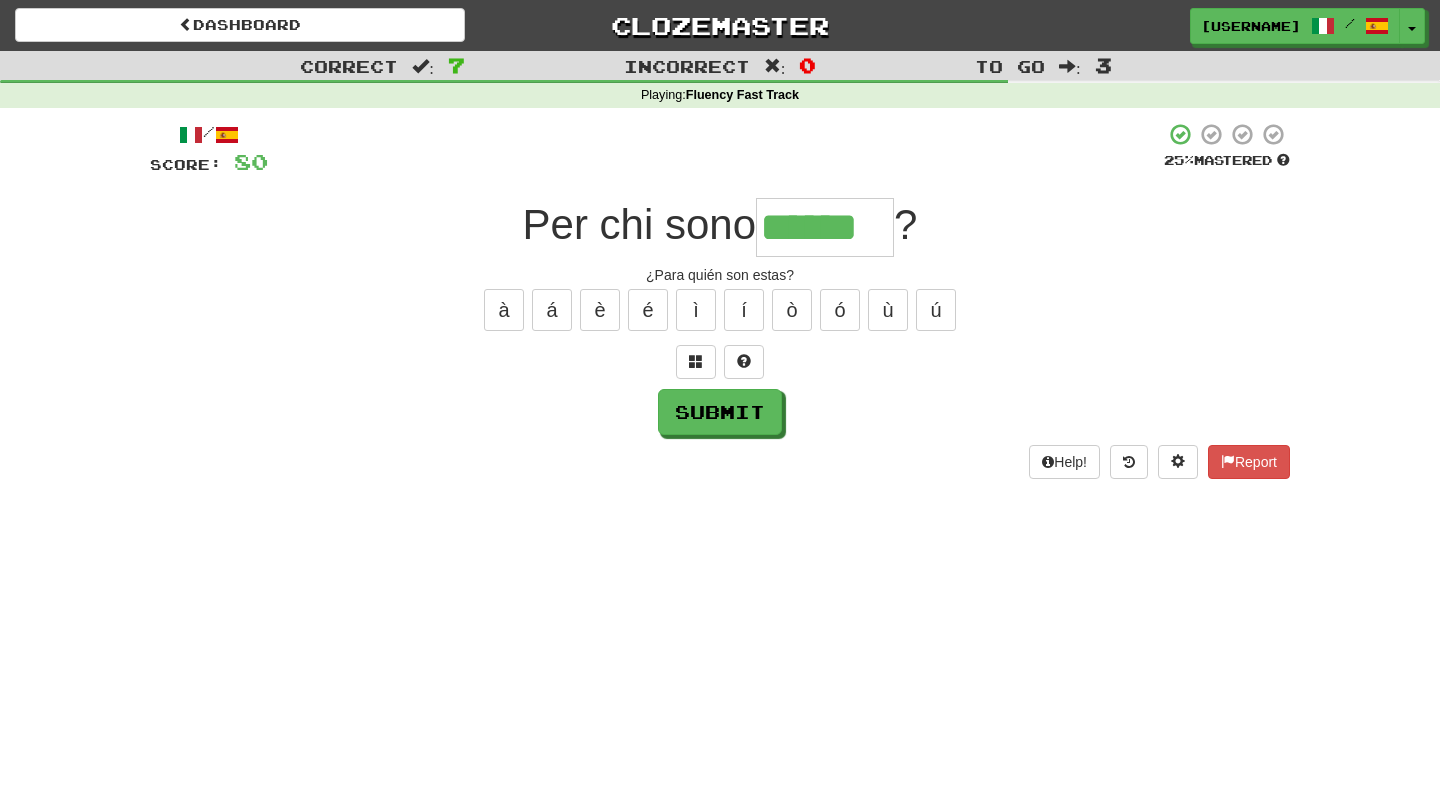 type on "******" 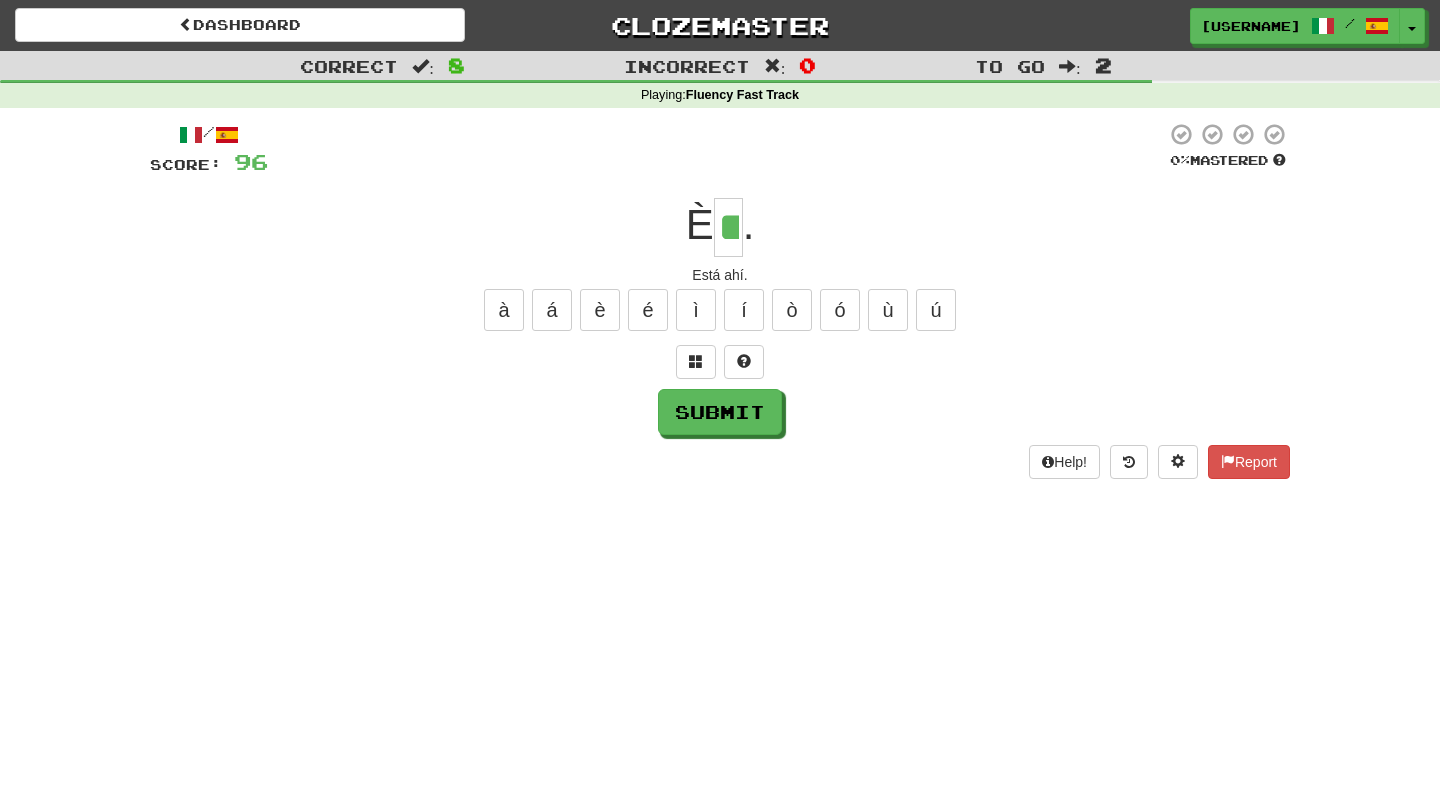 type on "**" 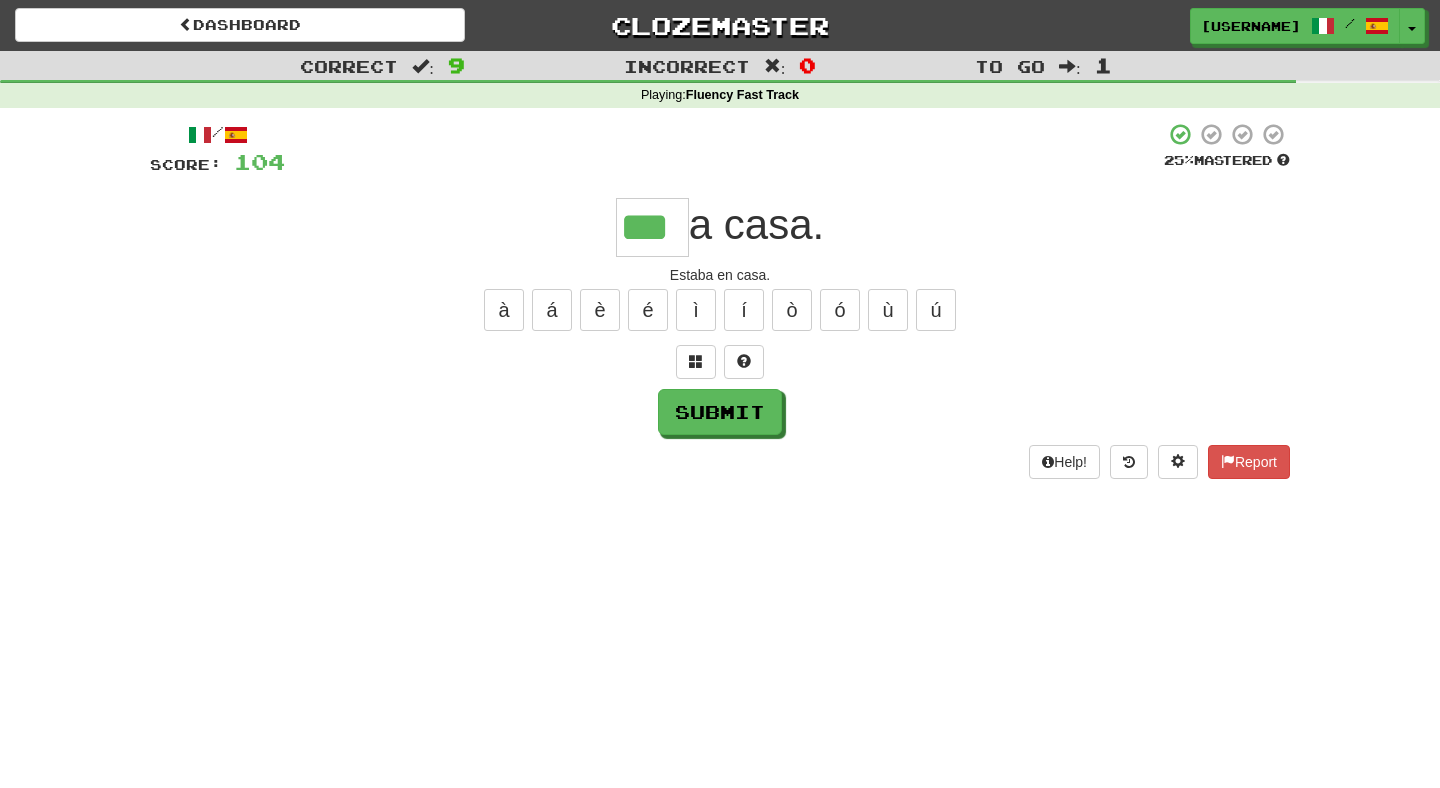 type on "***" 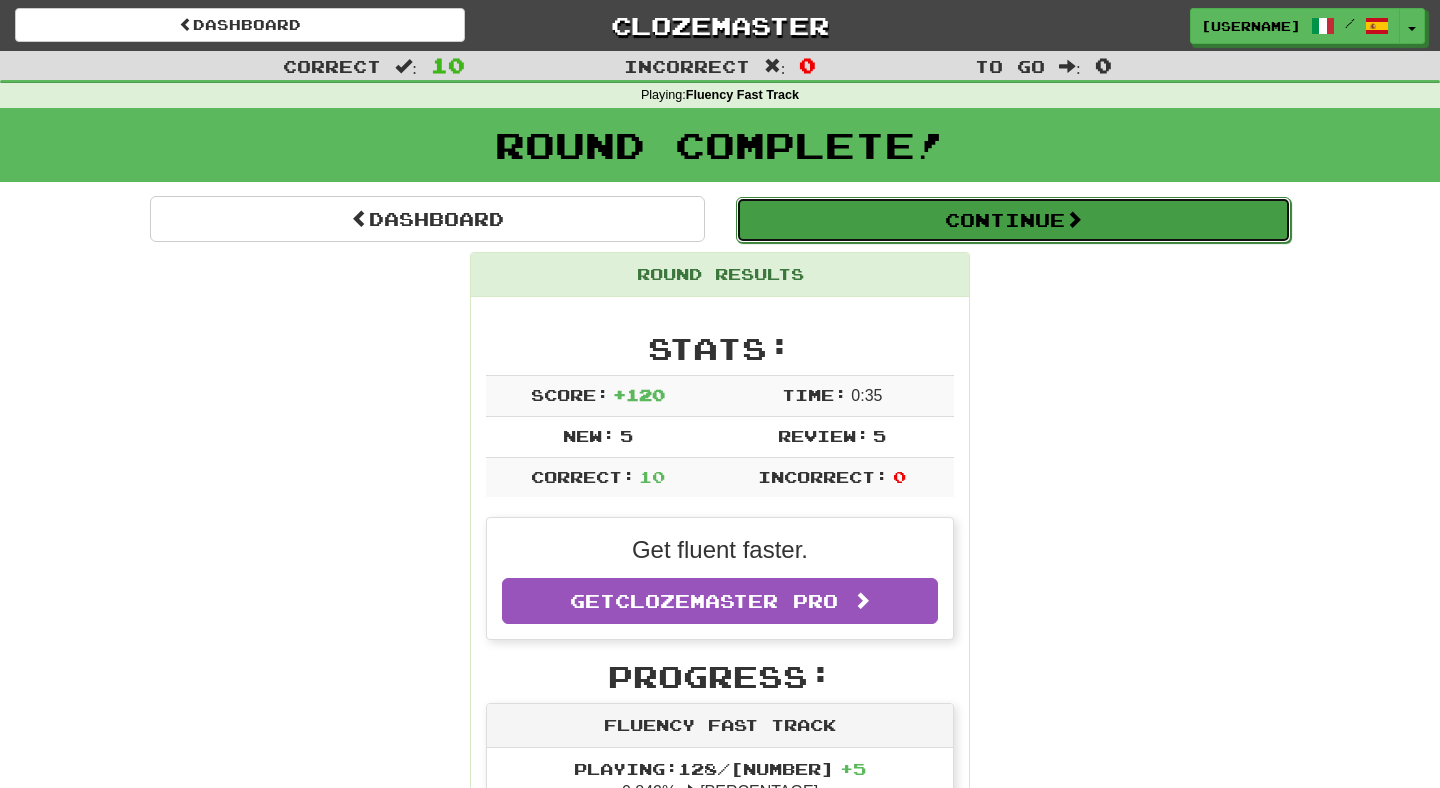 click at bounding box center [1074, 219] 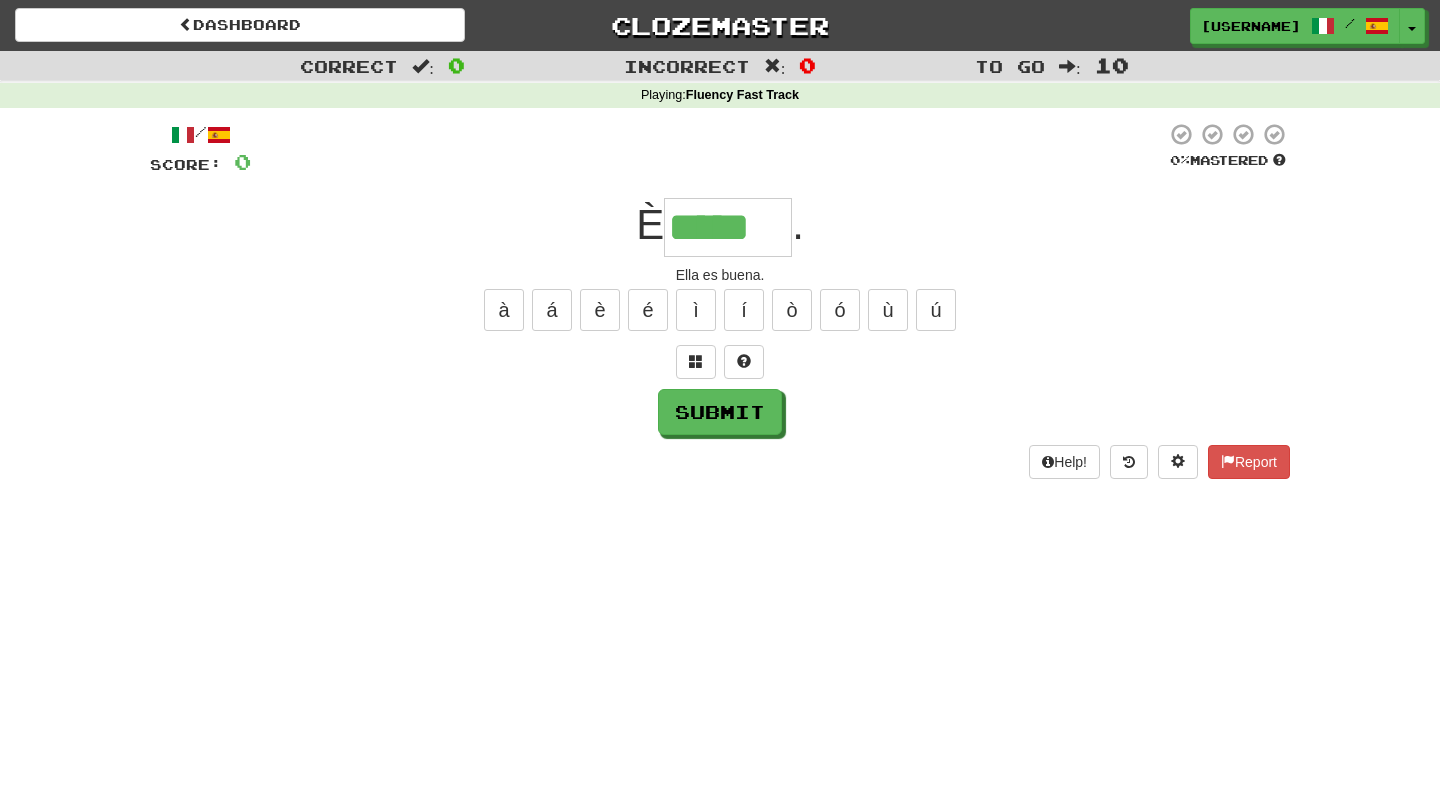 type on "*****" 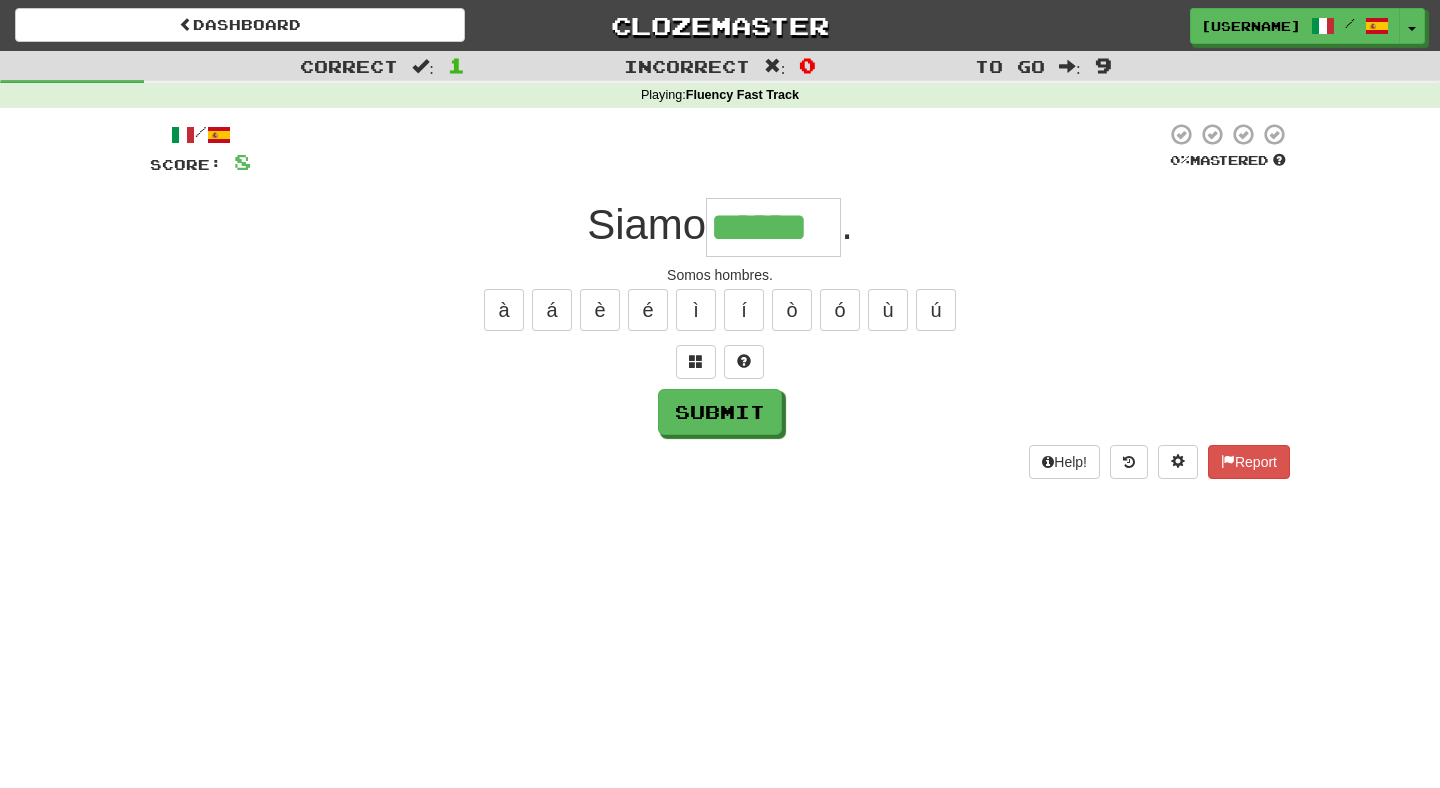 type on "******" 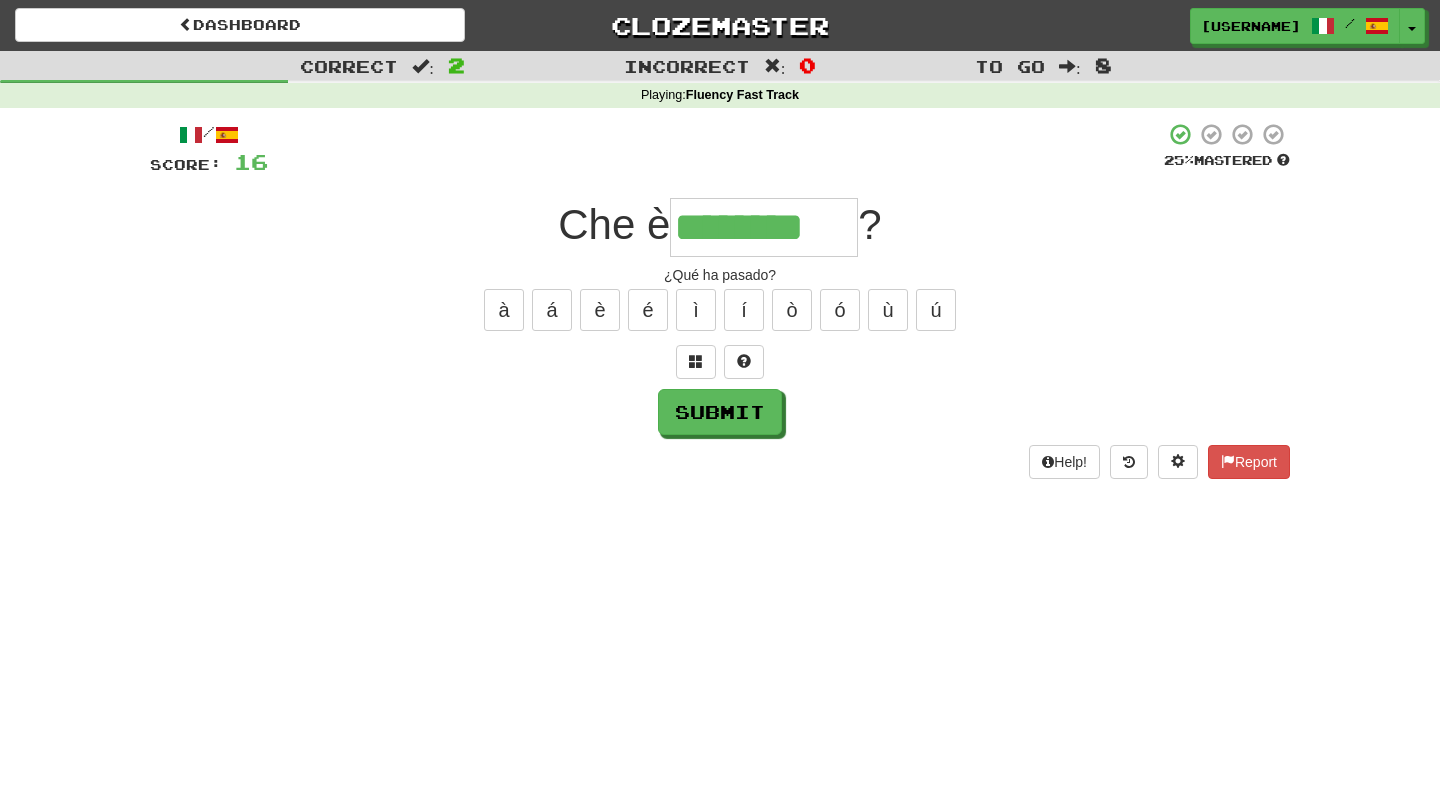 type on "********" 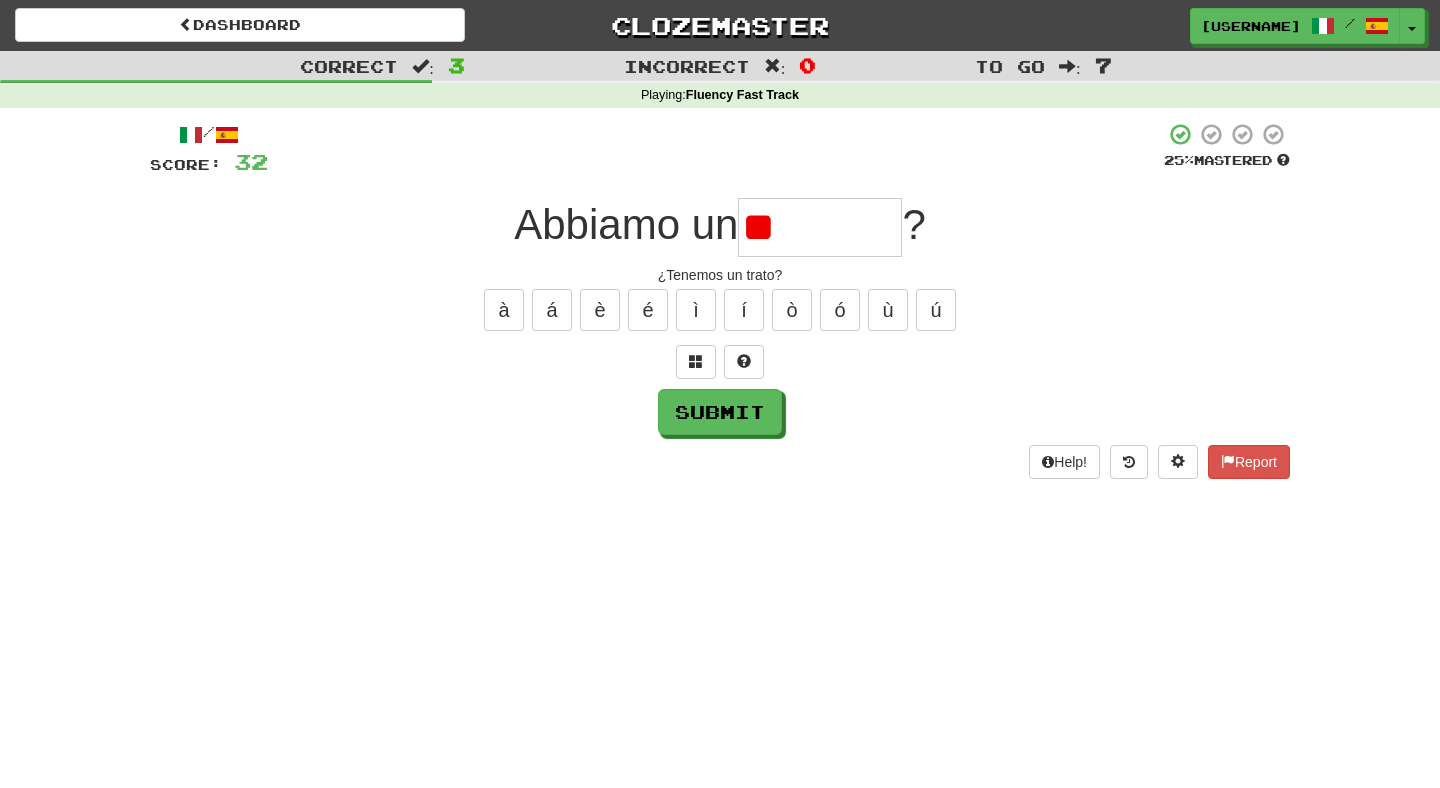 type on "*" 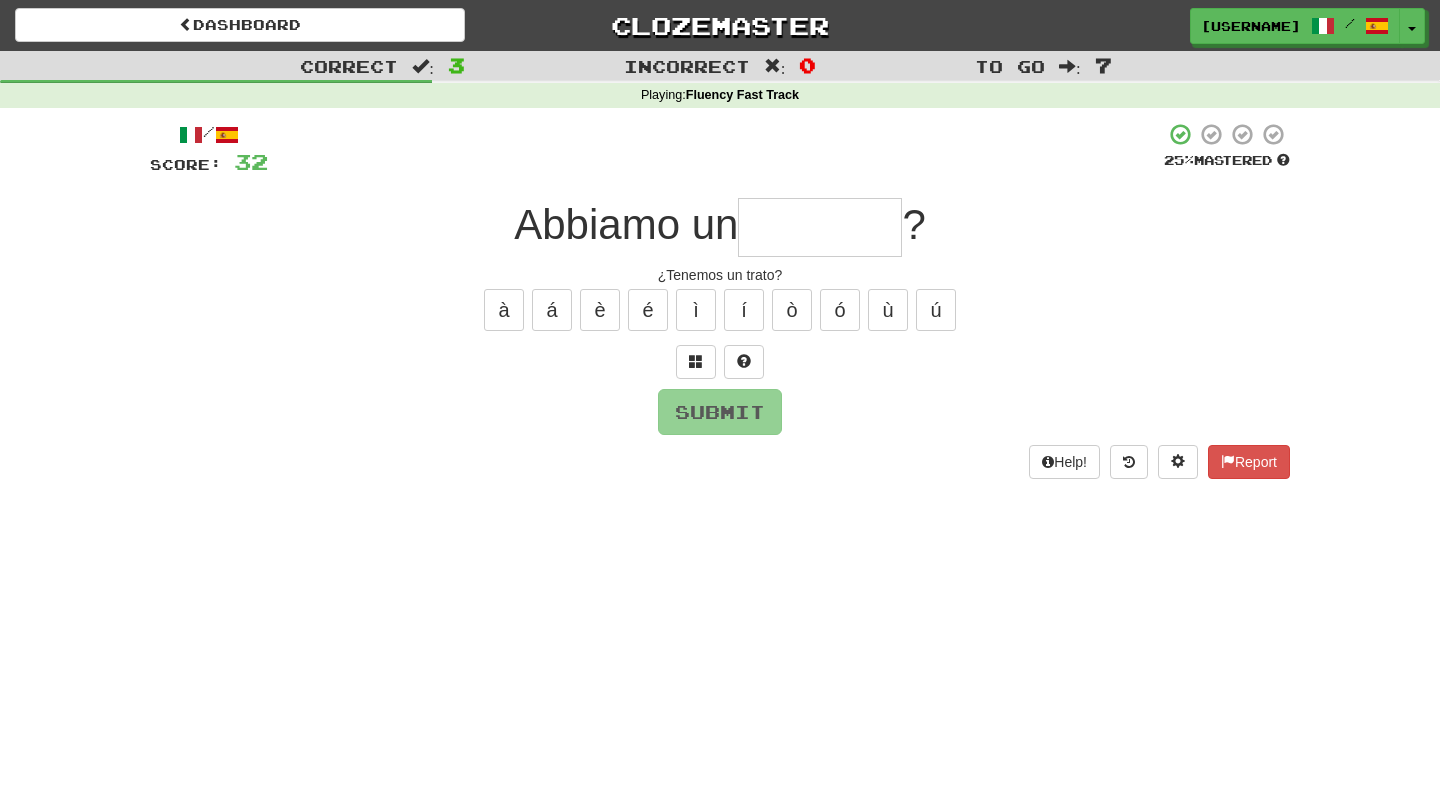 type on "*" 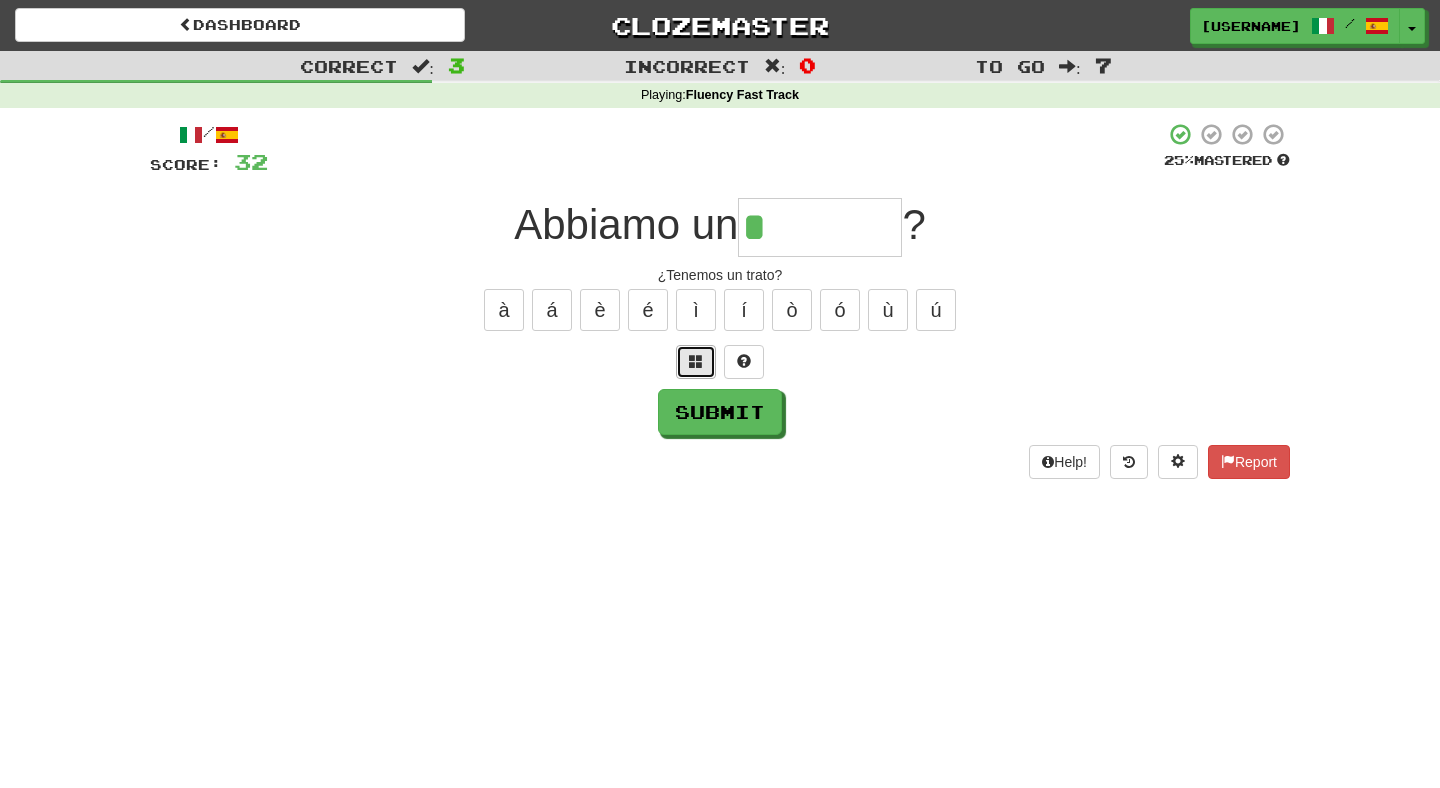 click at bounding box center (696, 362) 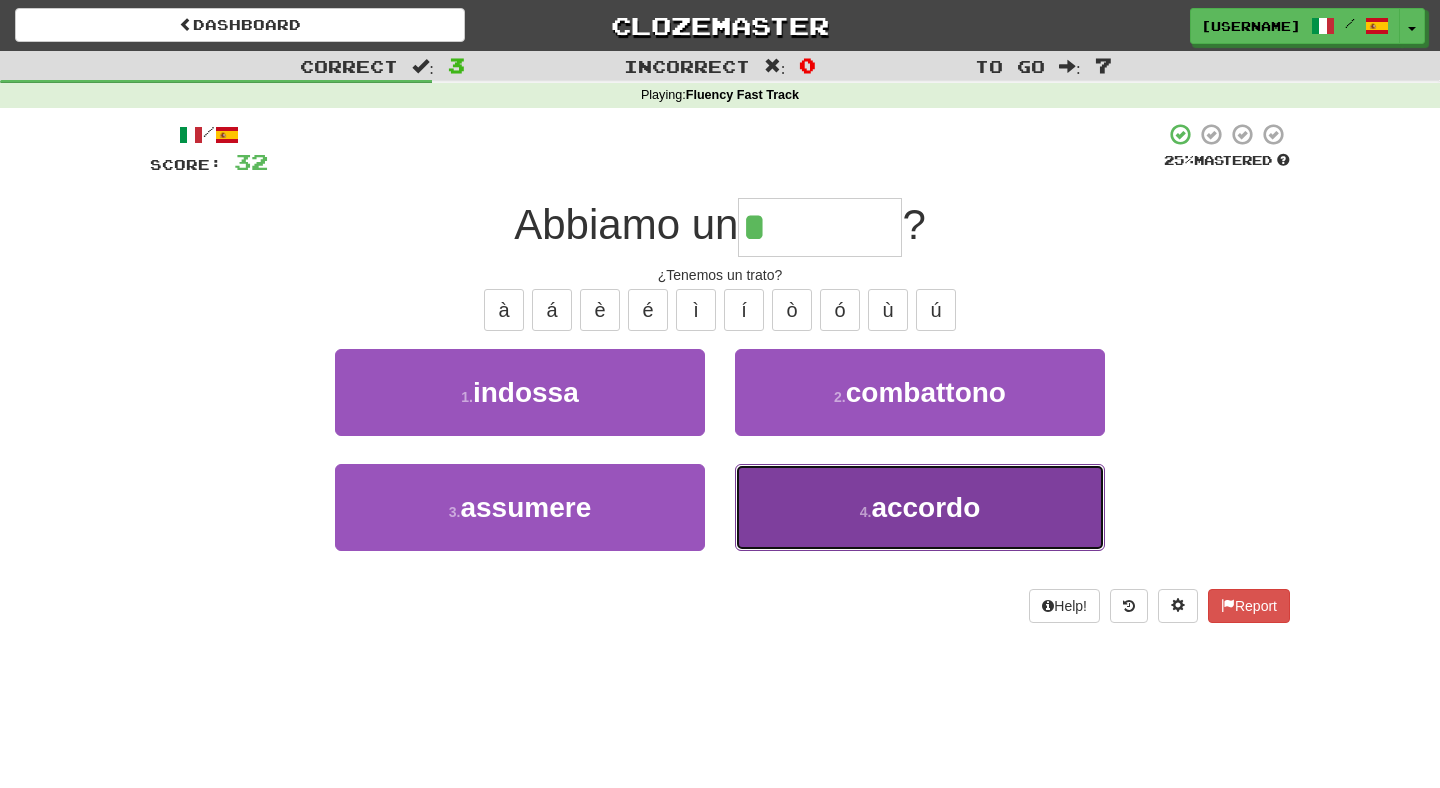 click on "accordo" at bounding box center [925, 507] 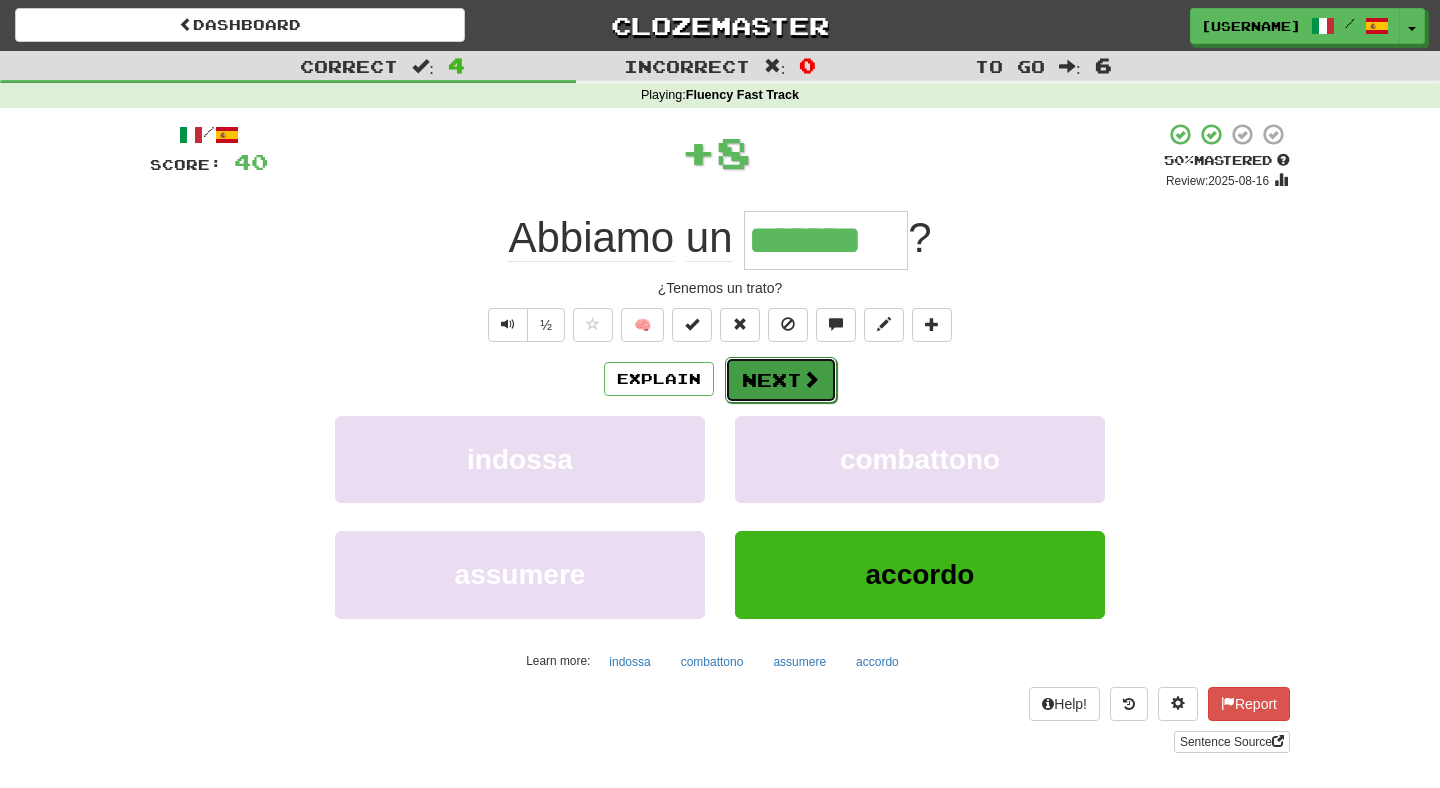 click at bounding box center [811, 379] 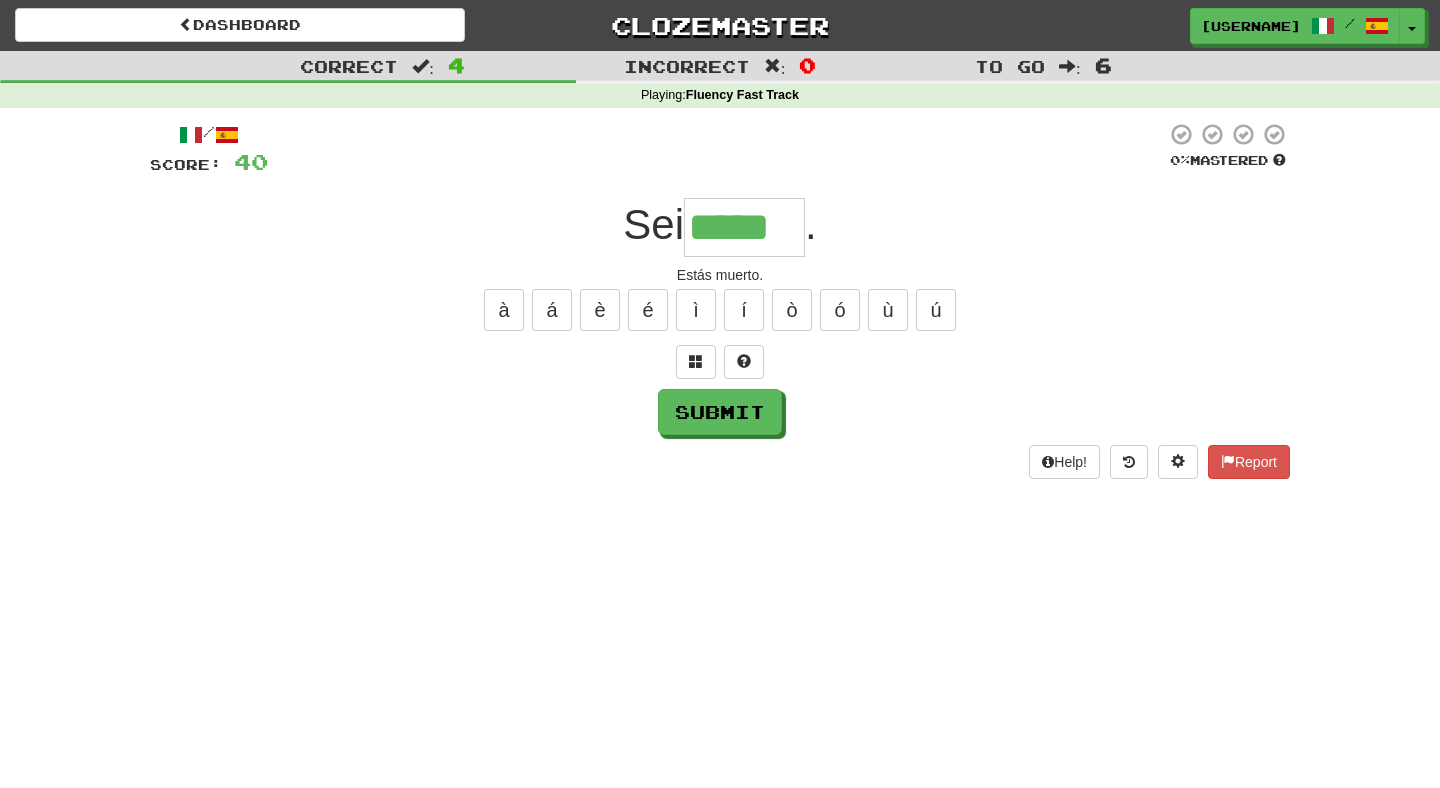 type on "*****" 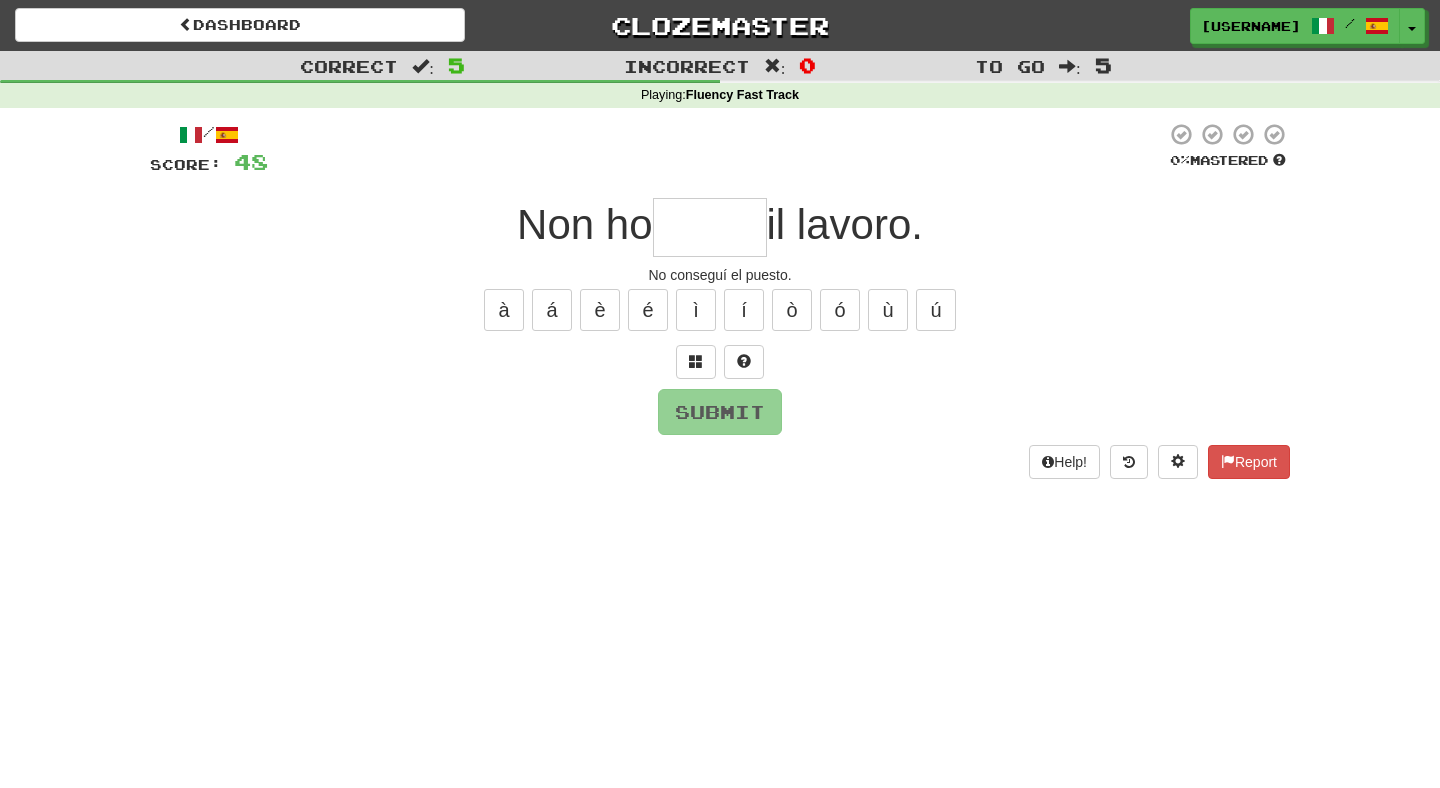 type on "*" 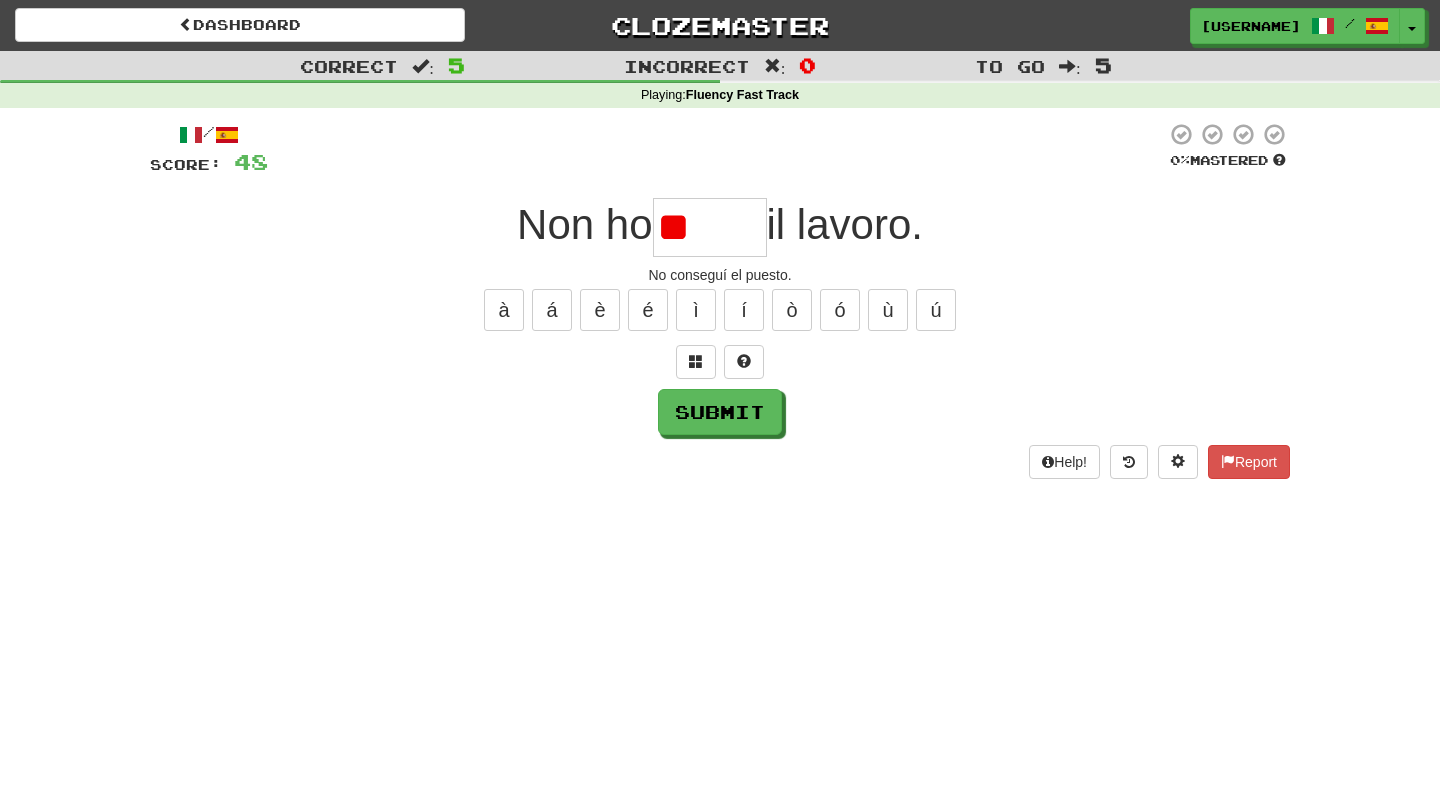 type on "*" 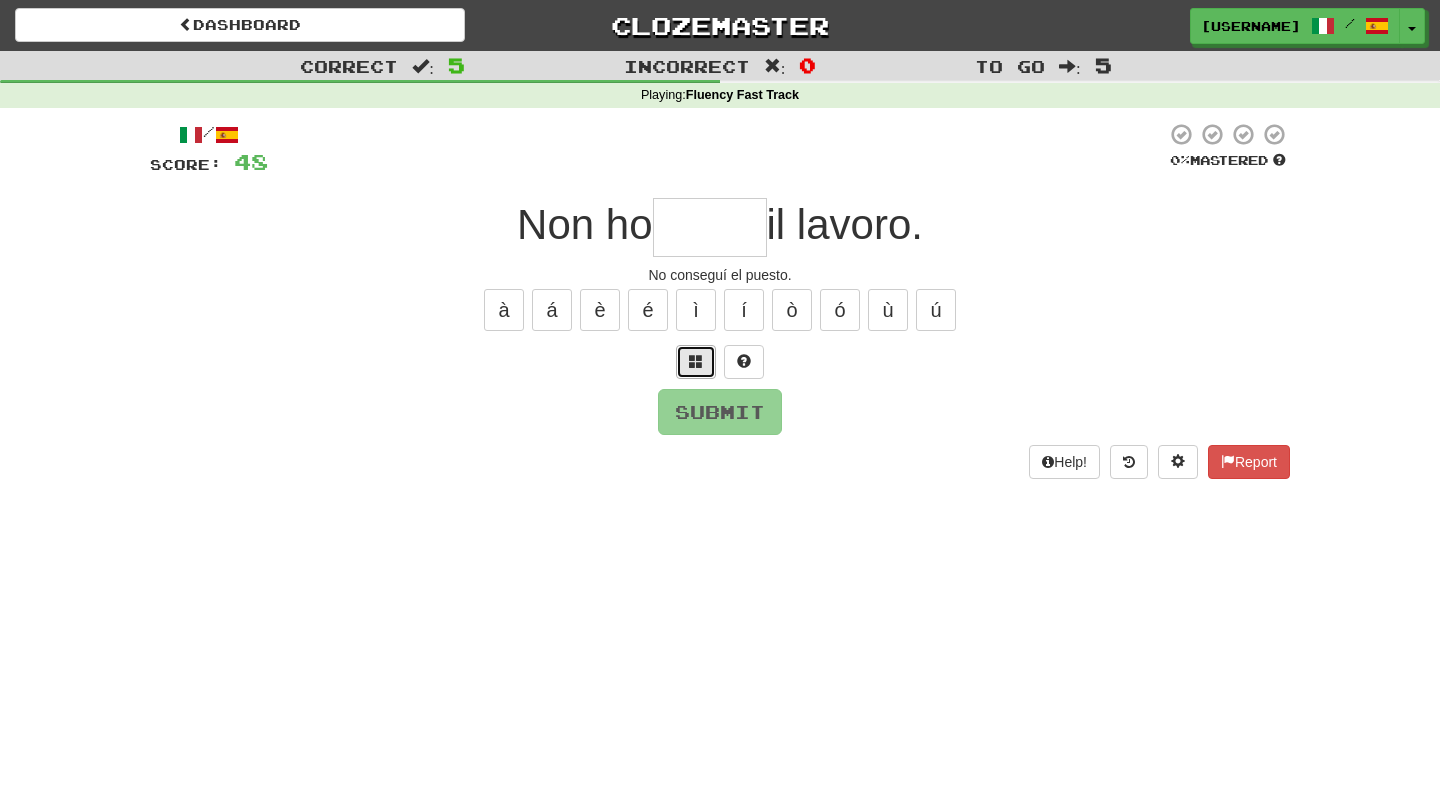 click at bounding box center (696, 362) 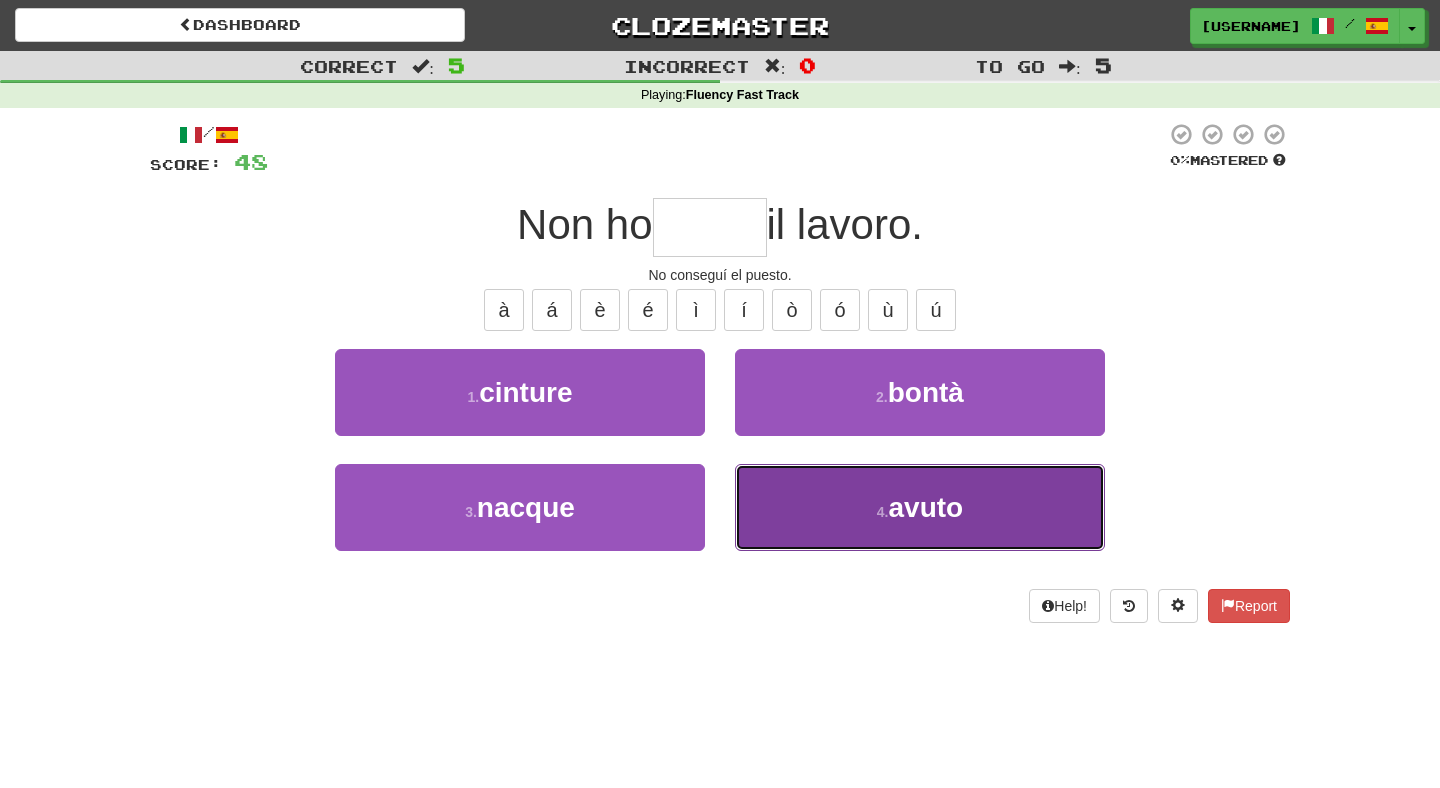 click on "4 .  avuto" at bounding box center (920, 507) 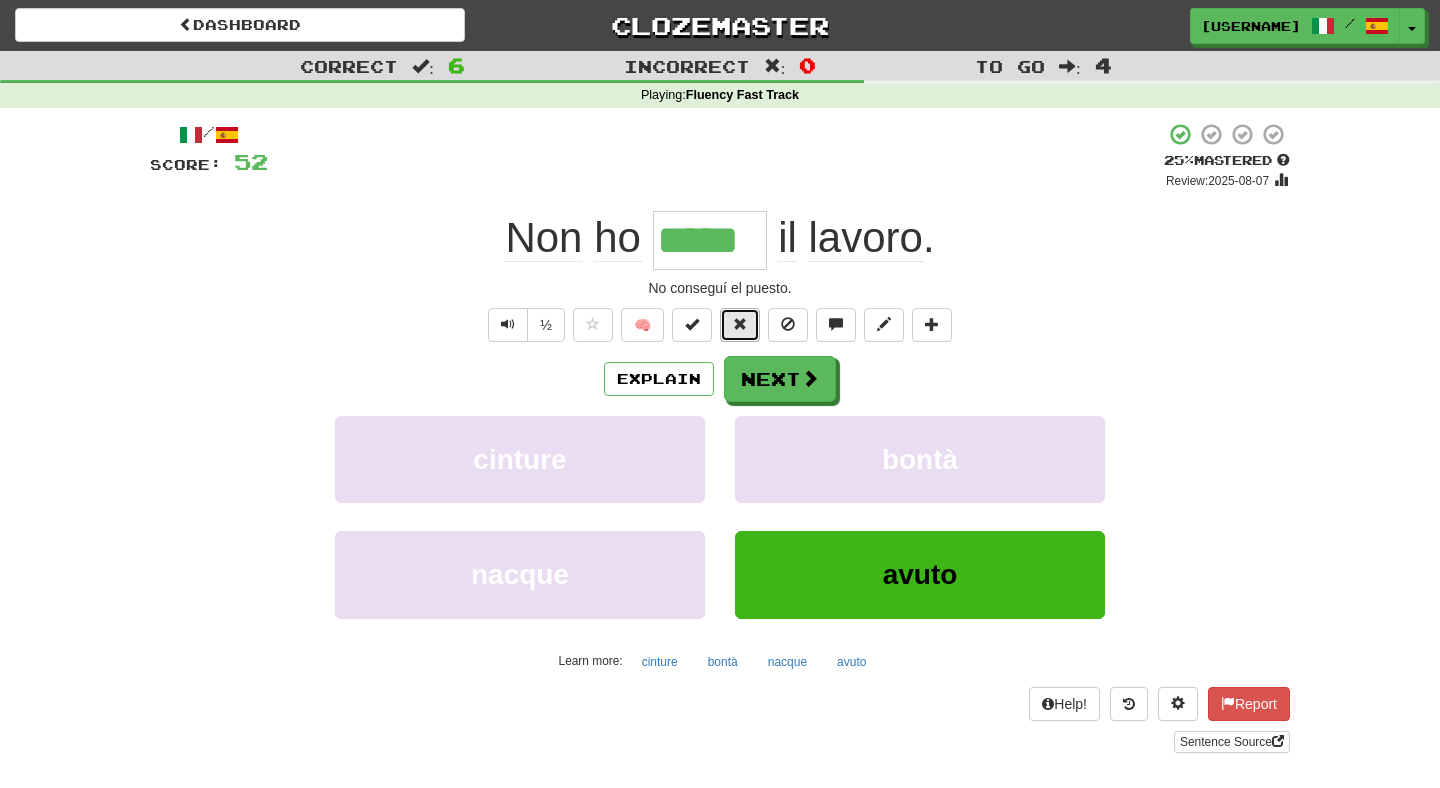 click at bounding box center [740, 325] 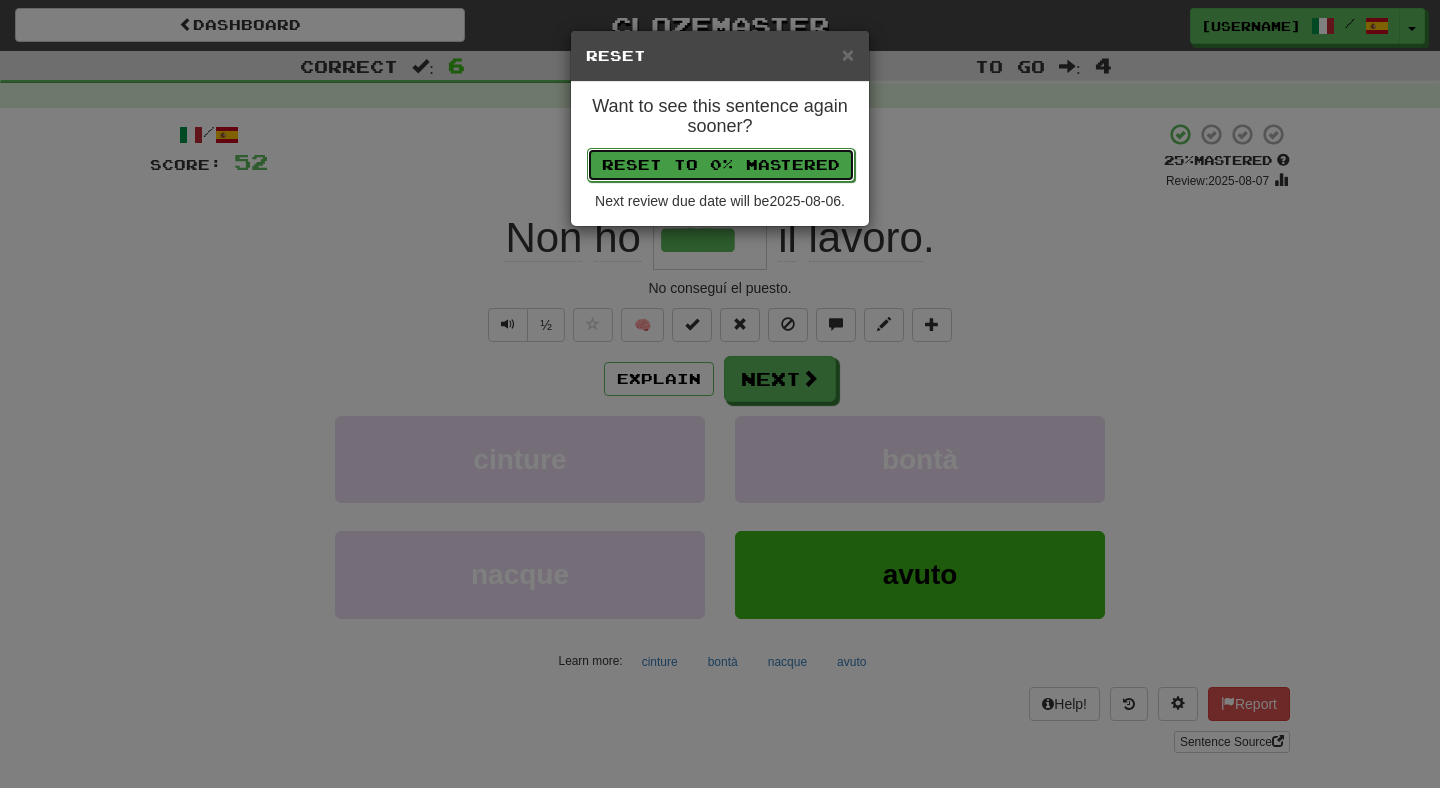 click on "Reset to 0% Mastered" at bounding box center [721, 165] 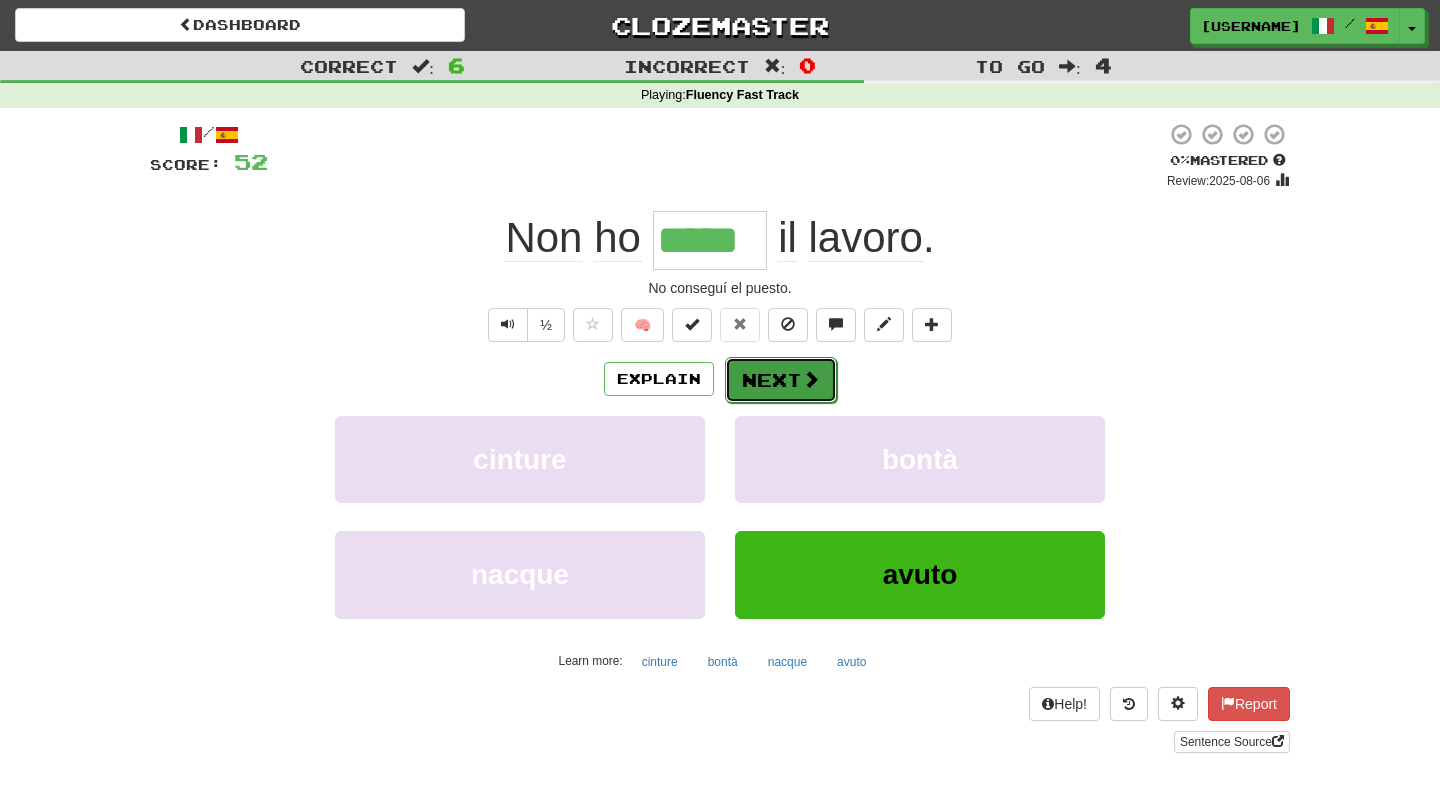 click on "Next" at bounding box center (781, 380) 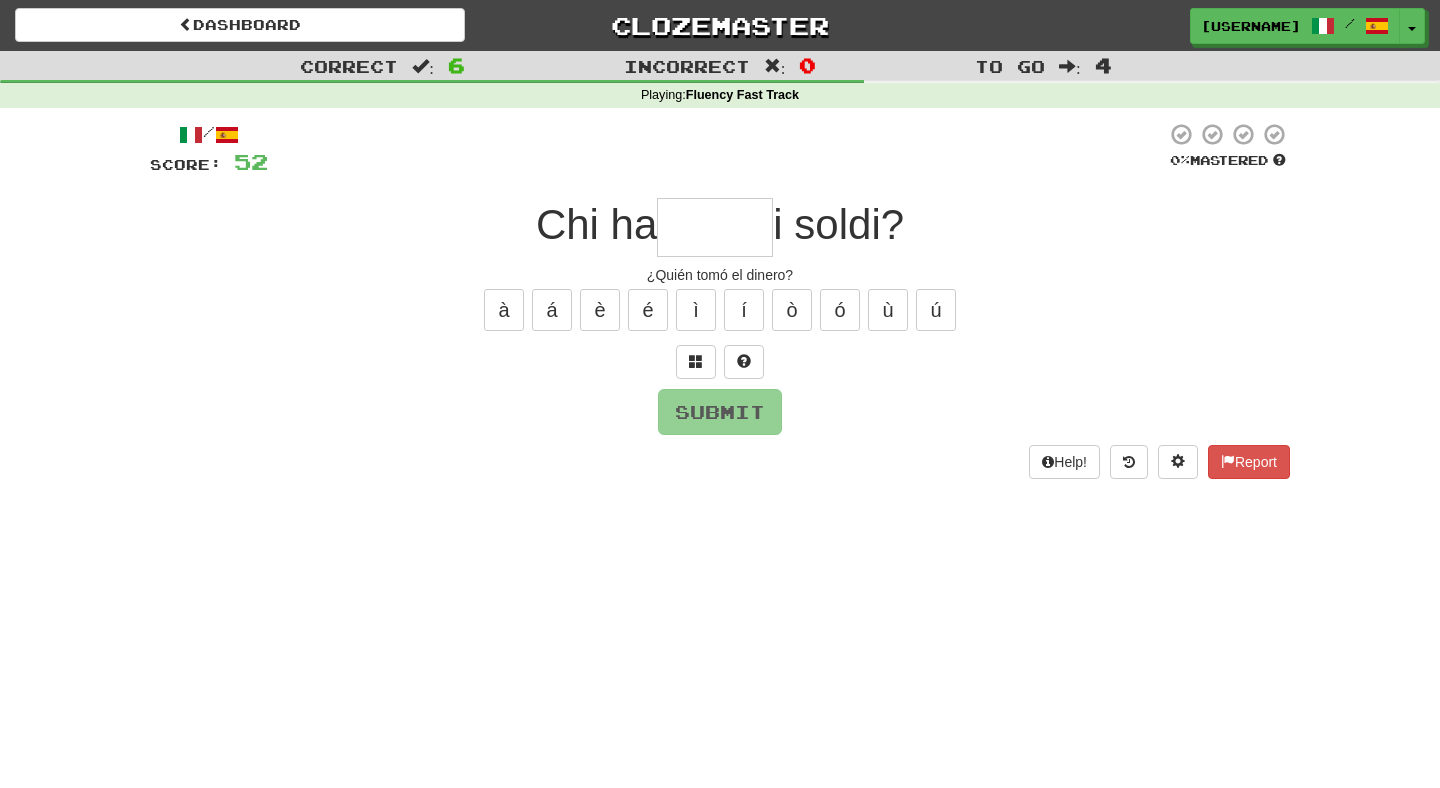 type on "*" 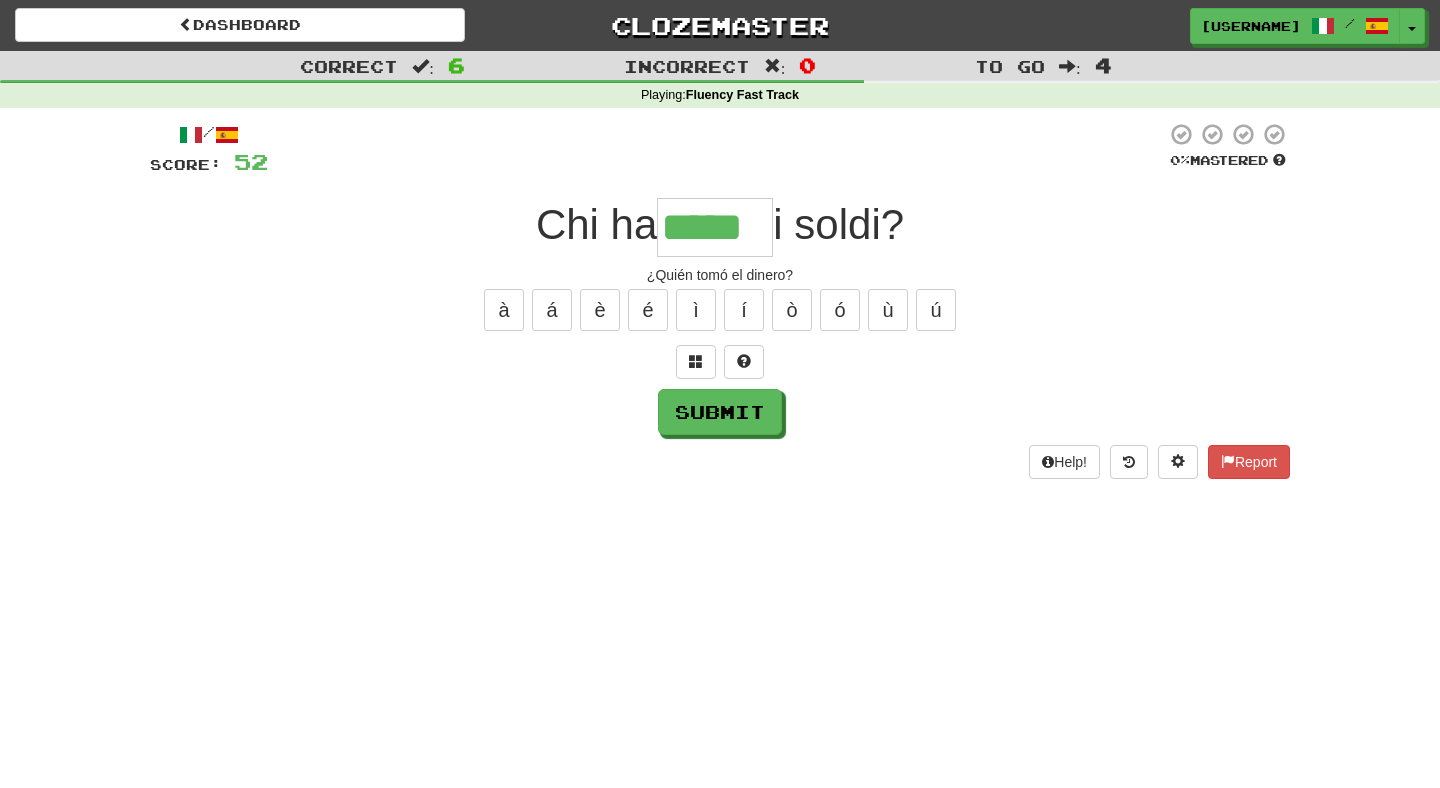 type on "*****" 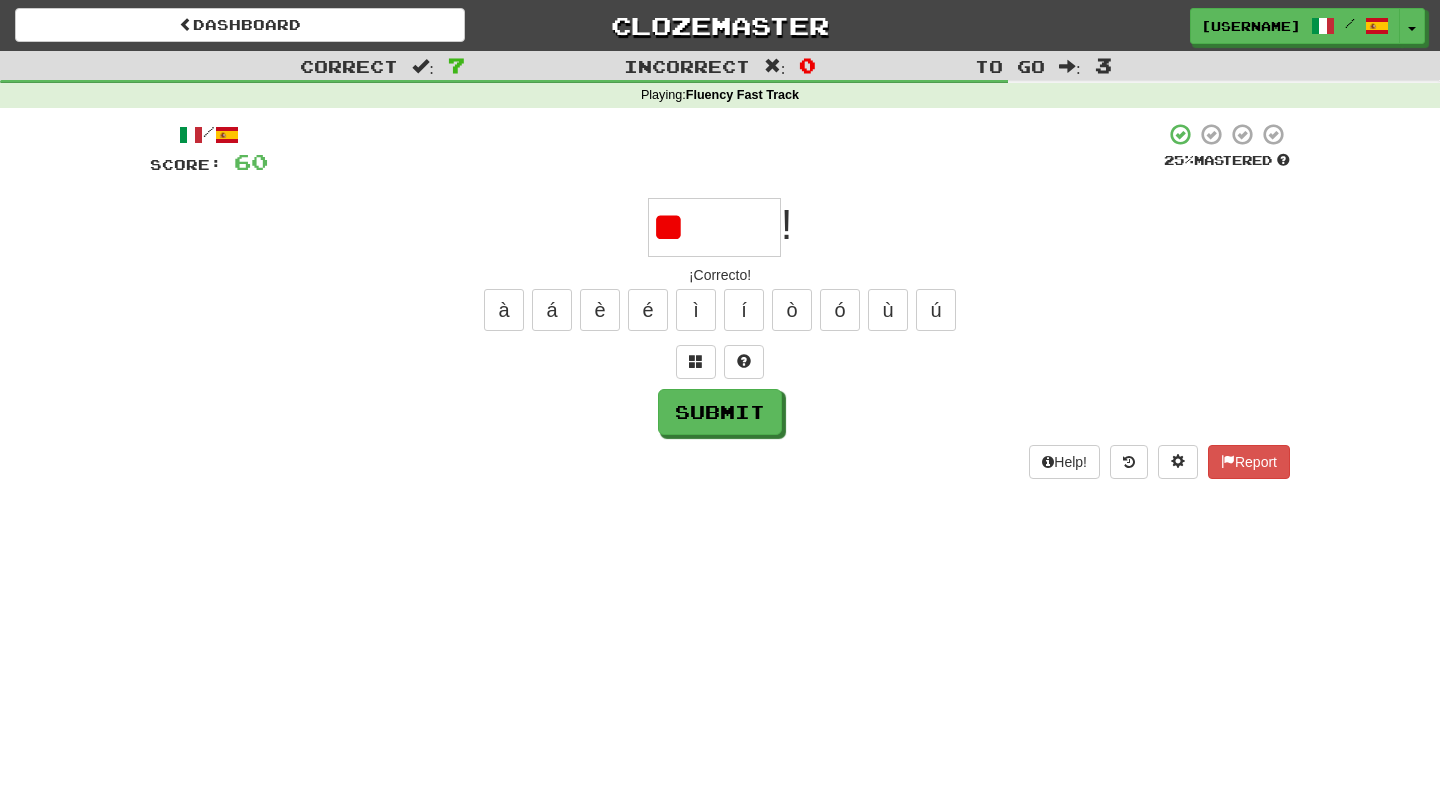 type on "*" 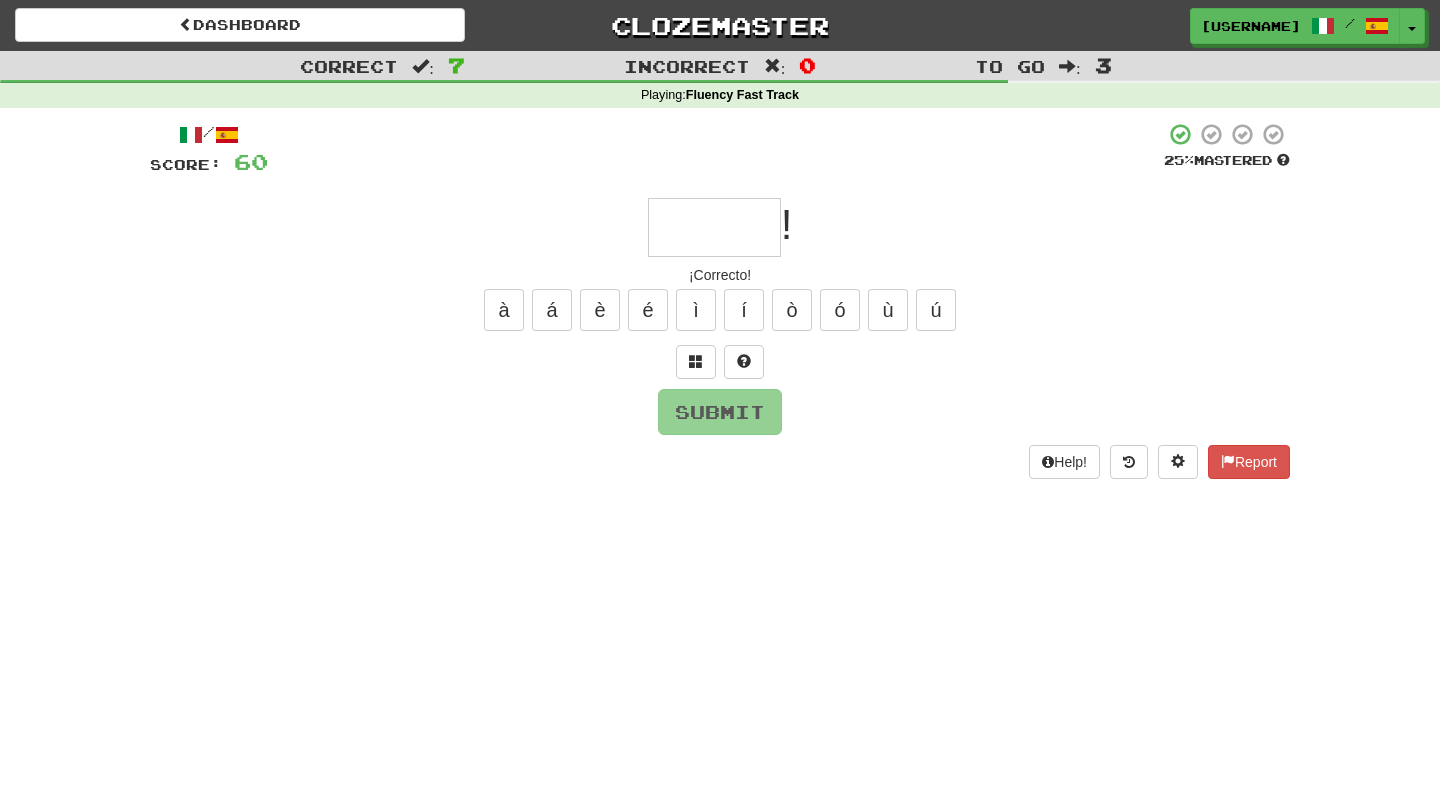 type on "*" 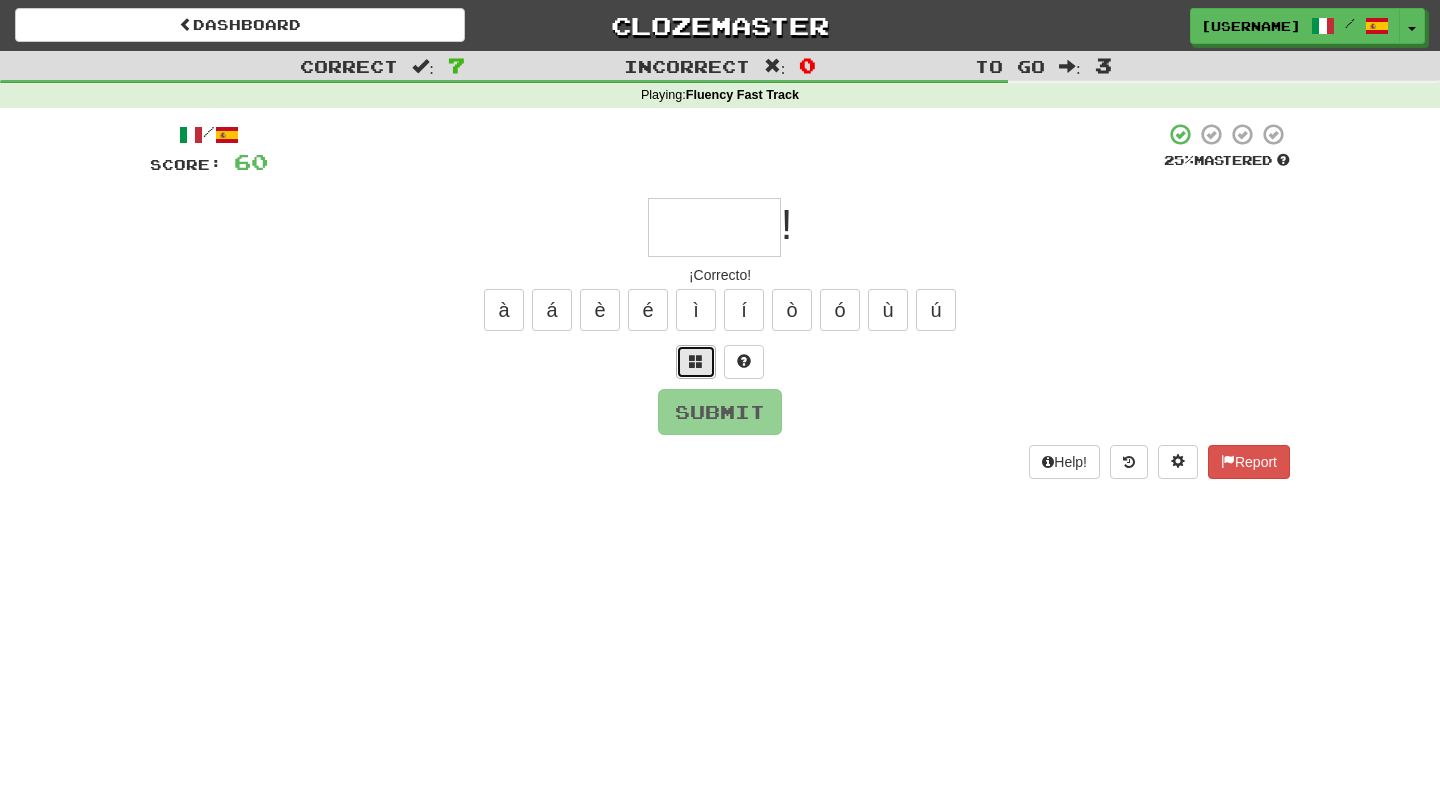 click at bounding box center (696, 362) 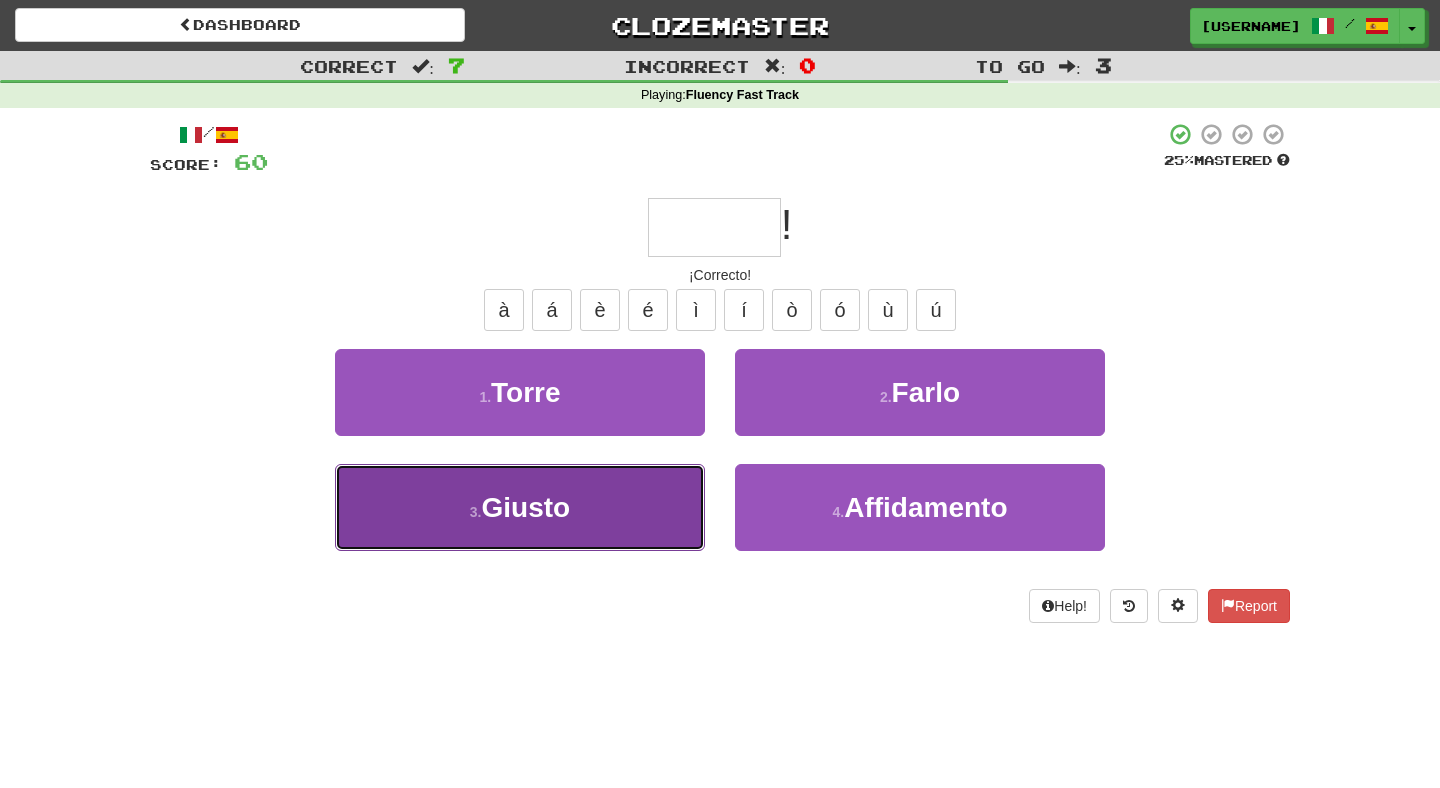 click on "3 .  Giusto" at bounding box center [520, 507] 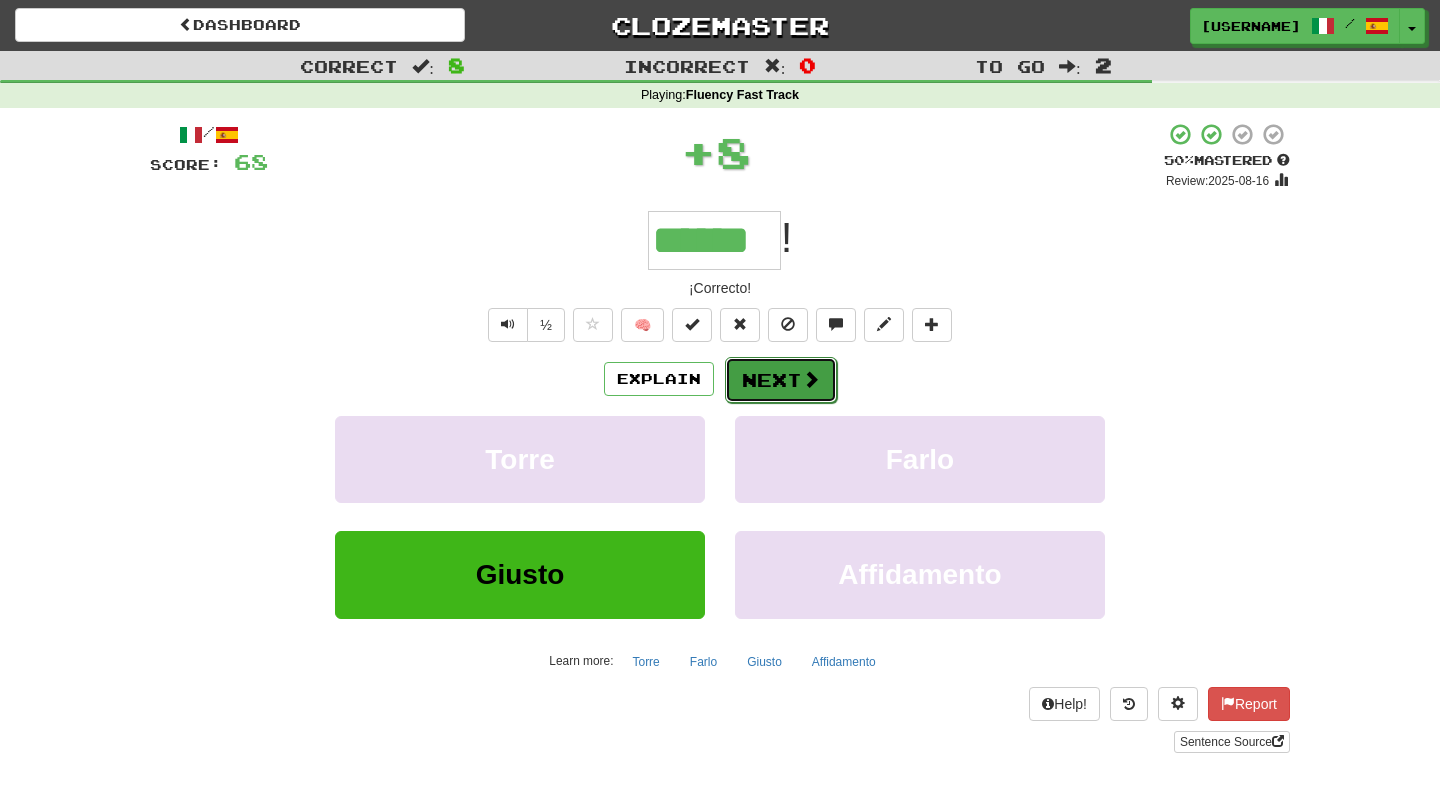 click at bounding box center [811, 379] 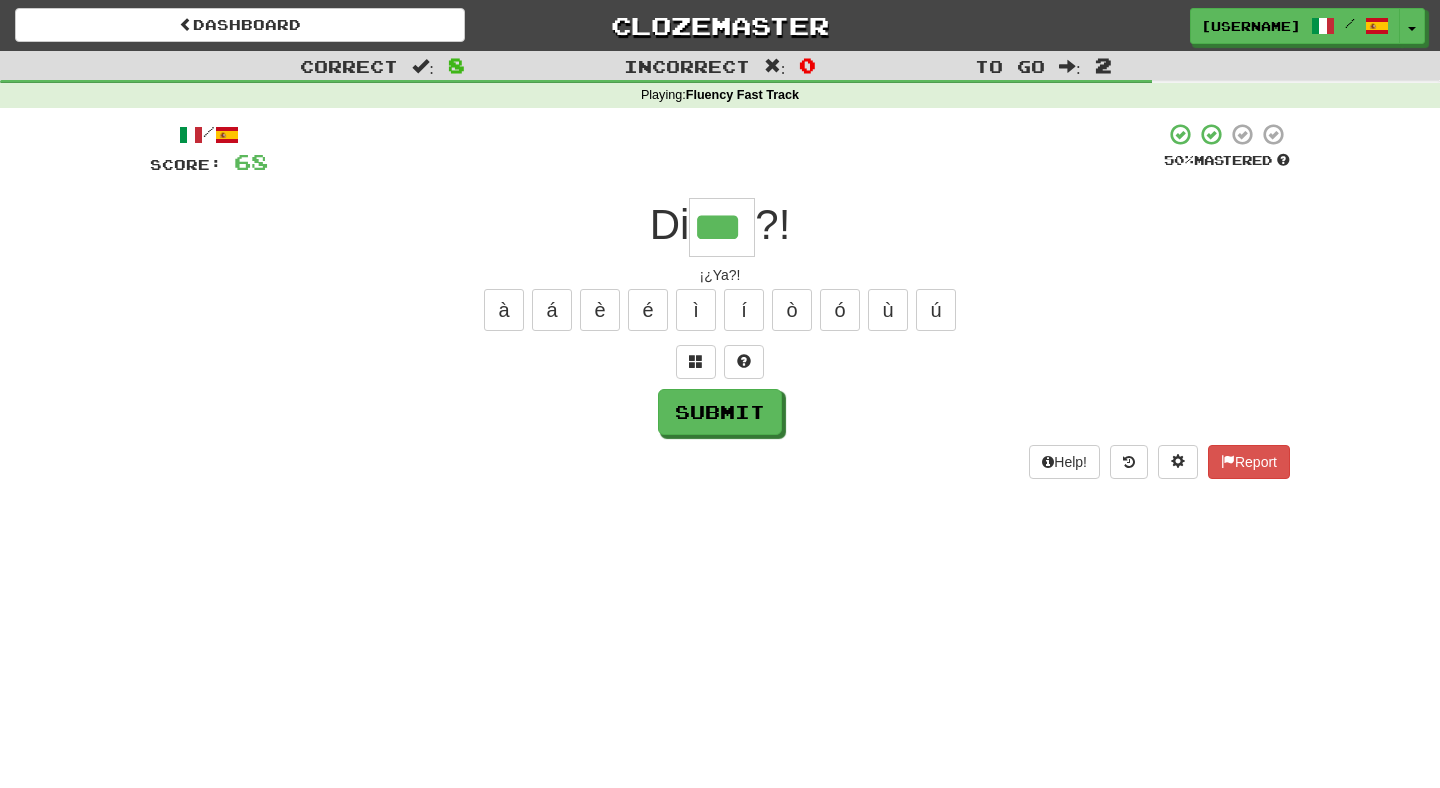 type on "***" 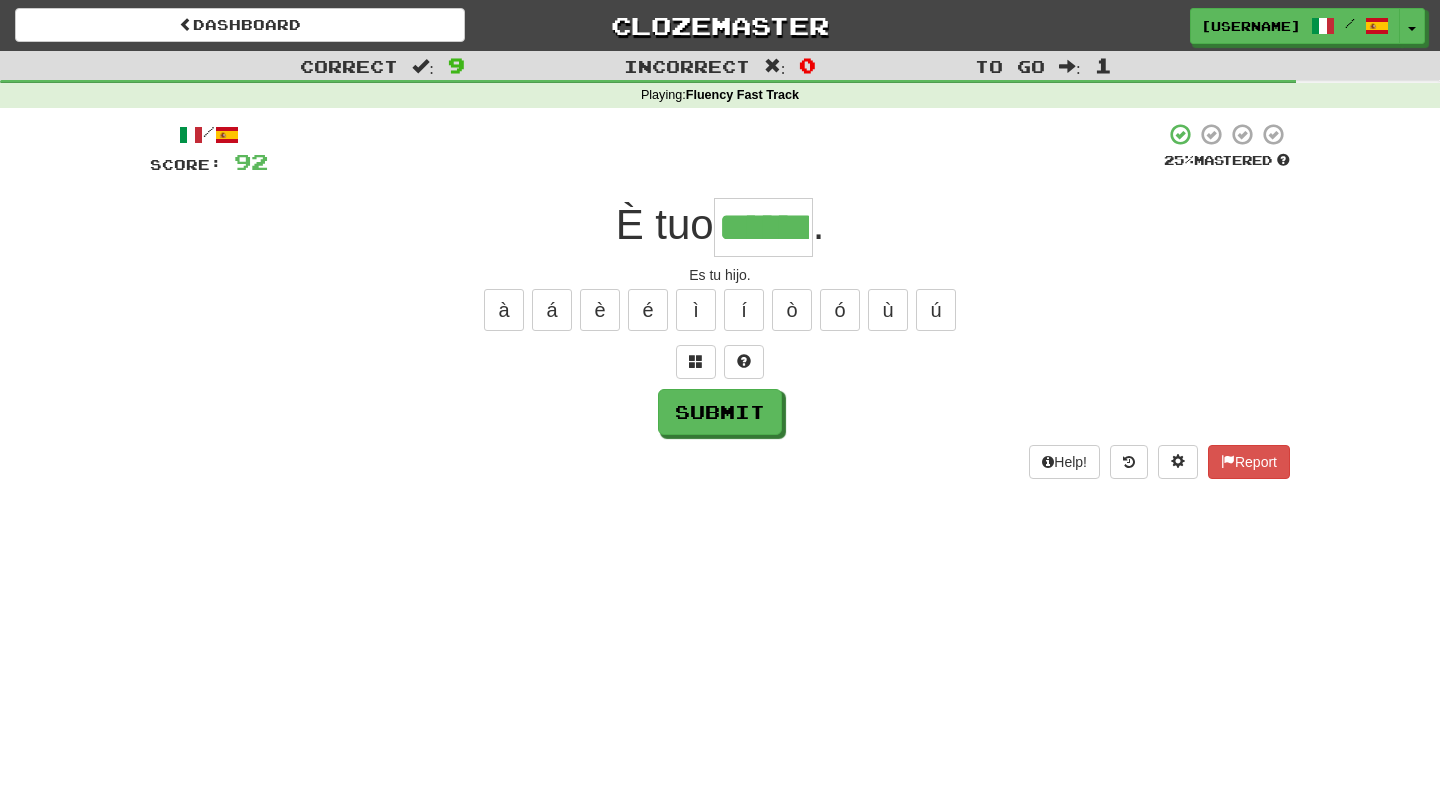 type on "******" 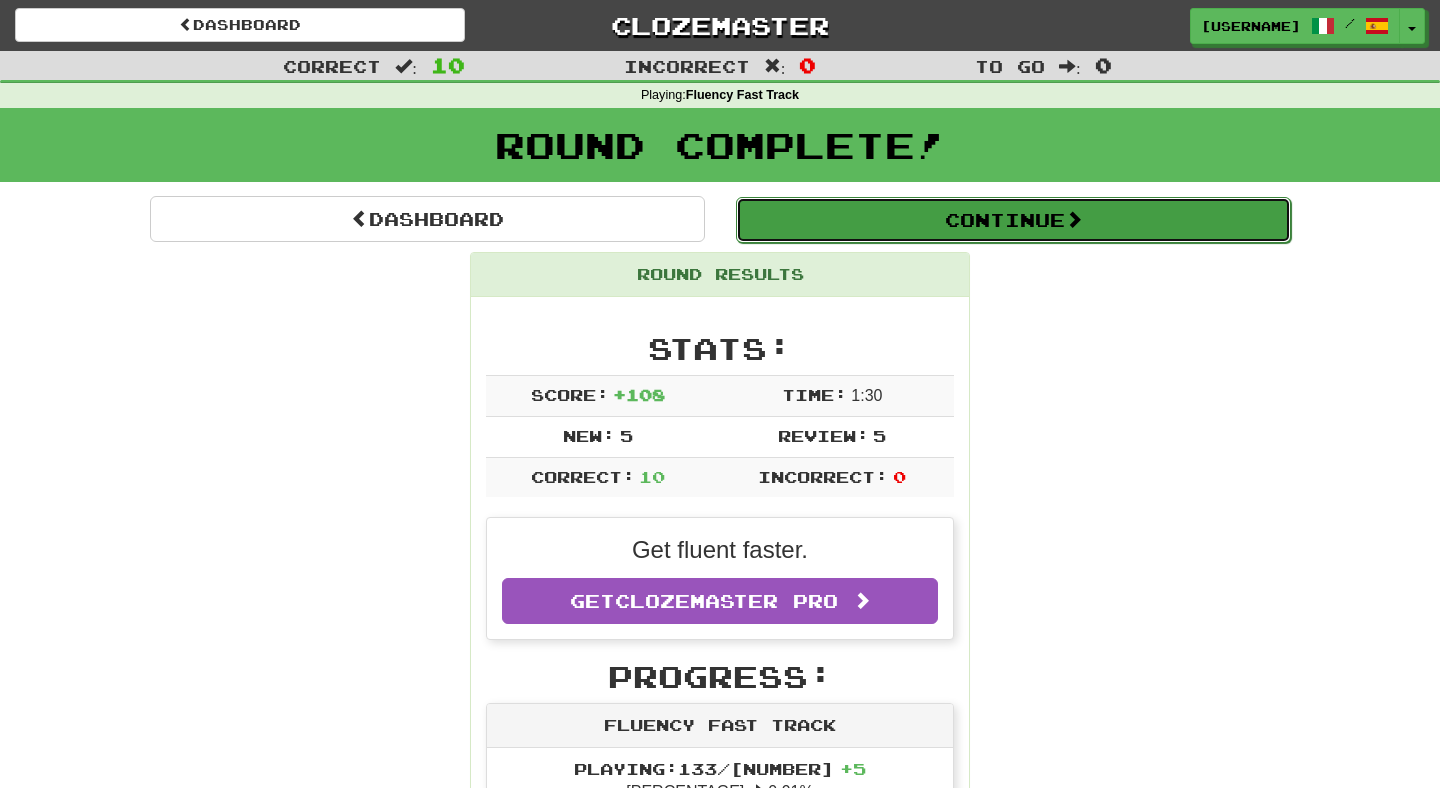 click at bounding box center [1074, 219] 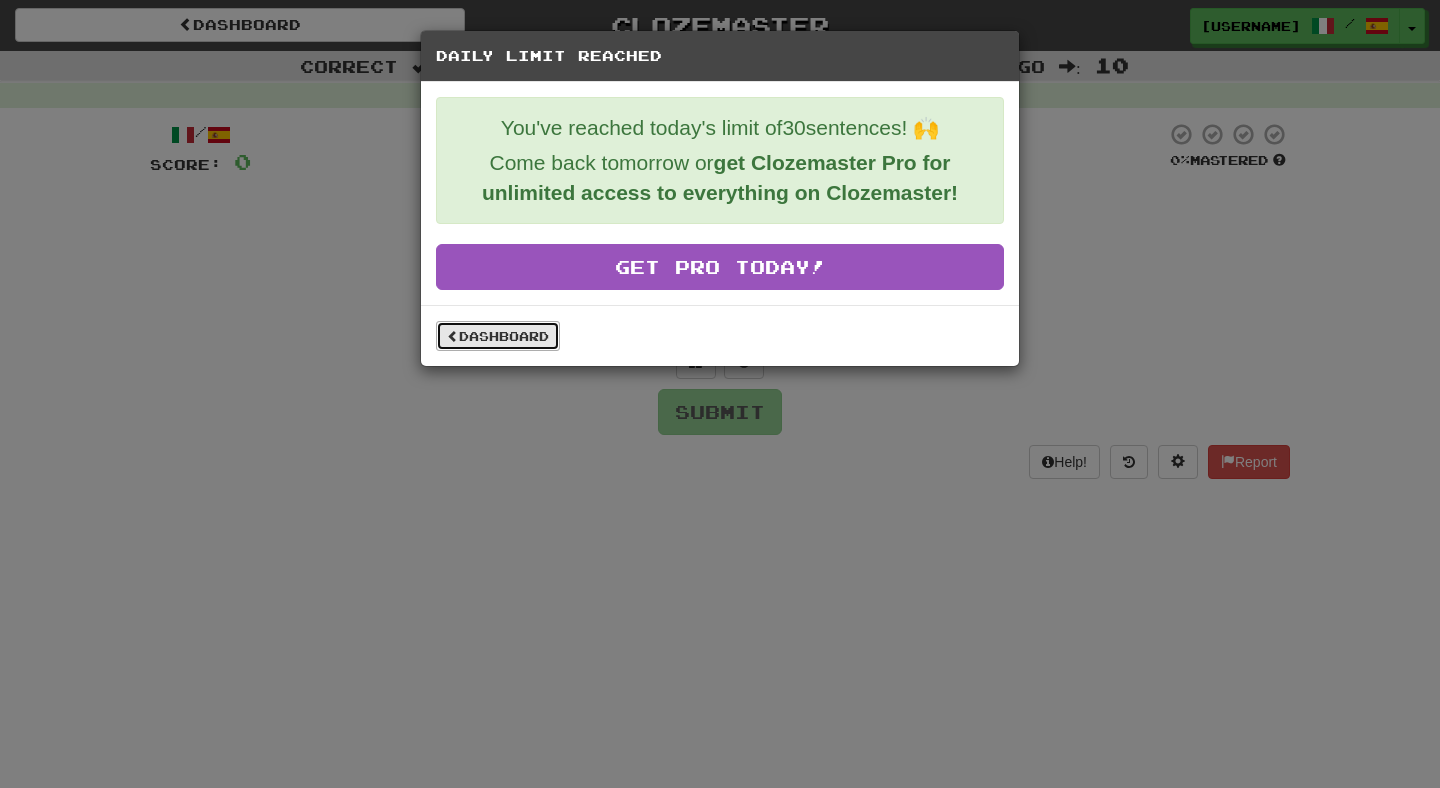 click on "Dashboard" at bounding box center (498, 336) 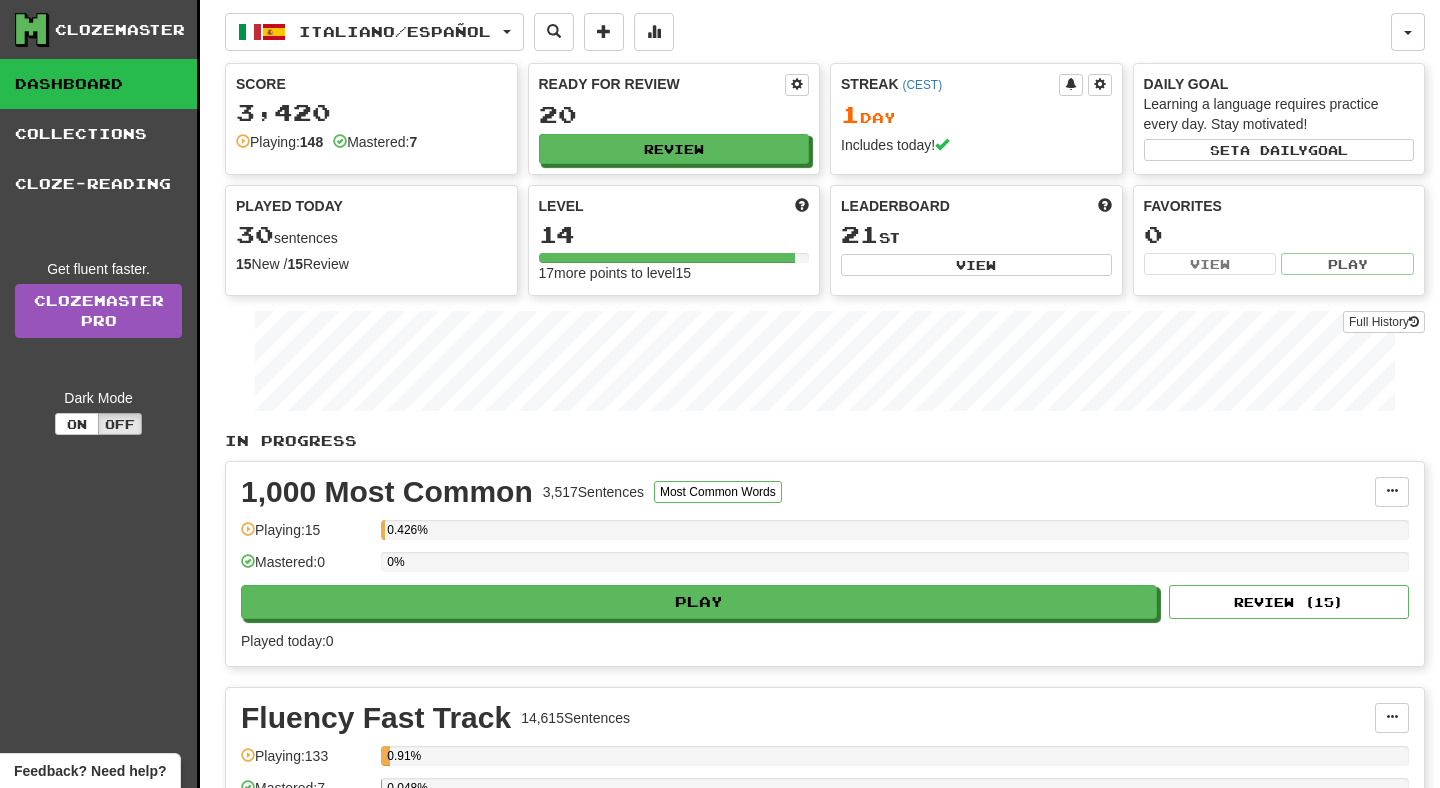 scroll, scrollTop: 0, scrollLeft: 0, axis: both 